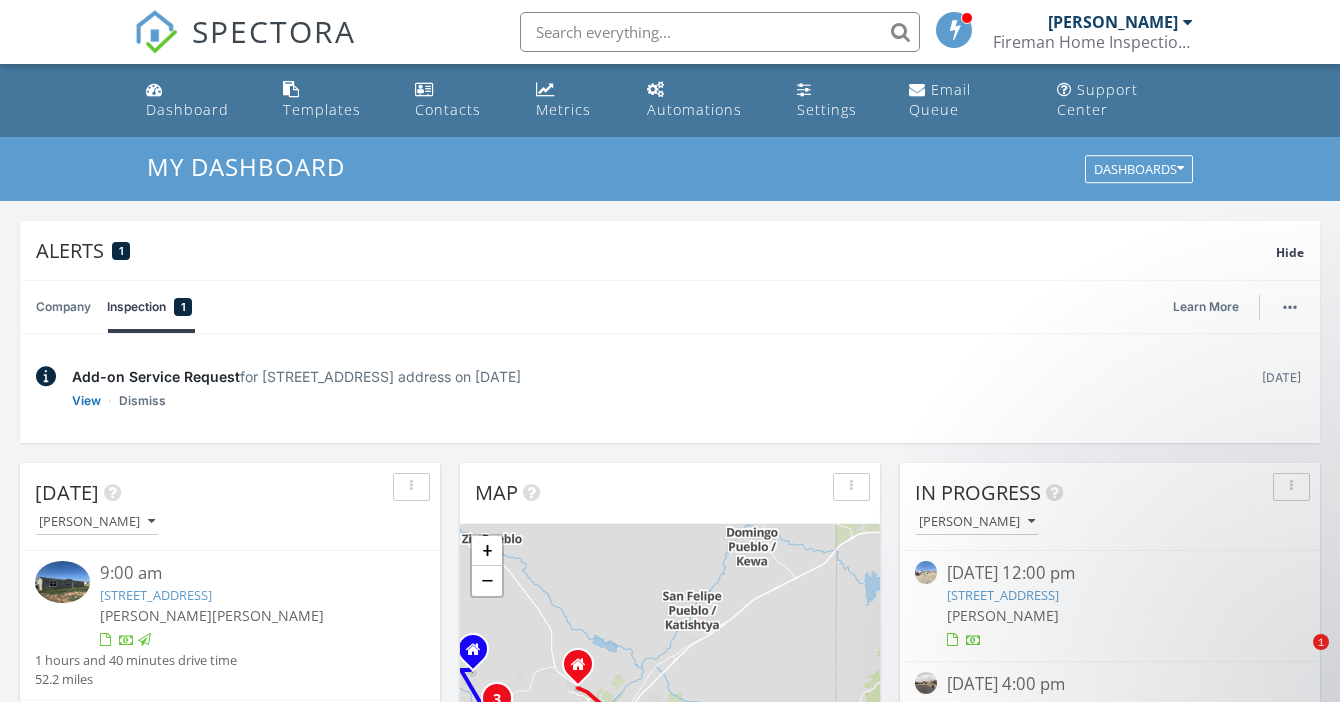 scroll, scrollTop: 1287, scrollLeft: 0, axis: vertical 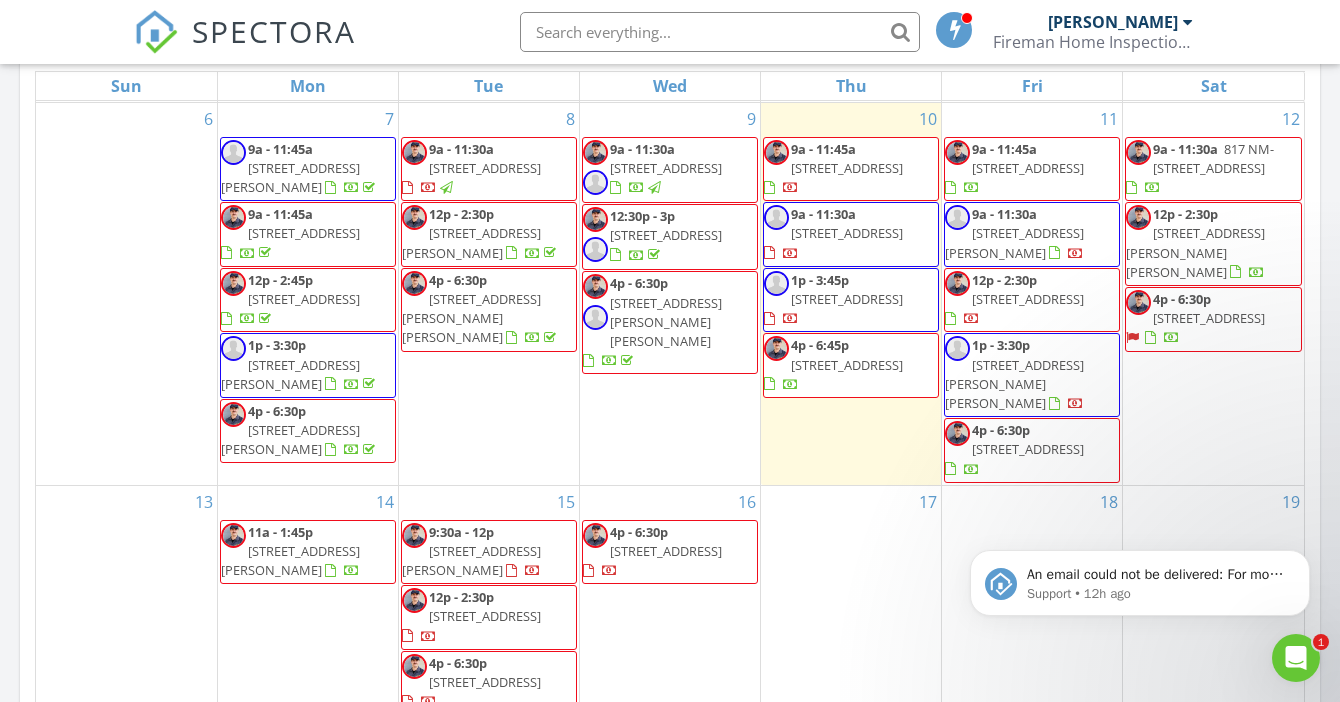 click on "4742 Lluvia Encantada, Santa Fe 87507" at bounding box center [1028, 168] 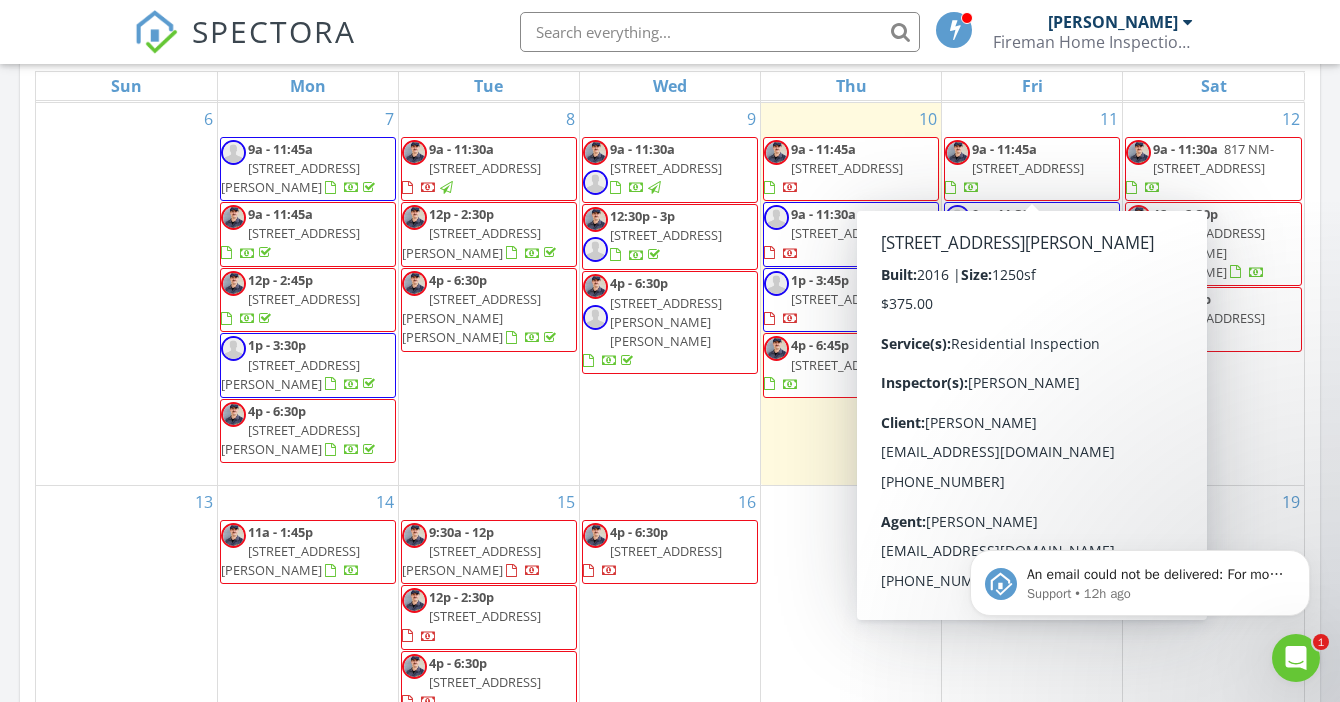 scroll, scrollTop: 464, scrollLeft: 0, axis: vertical 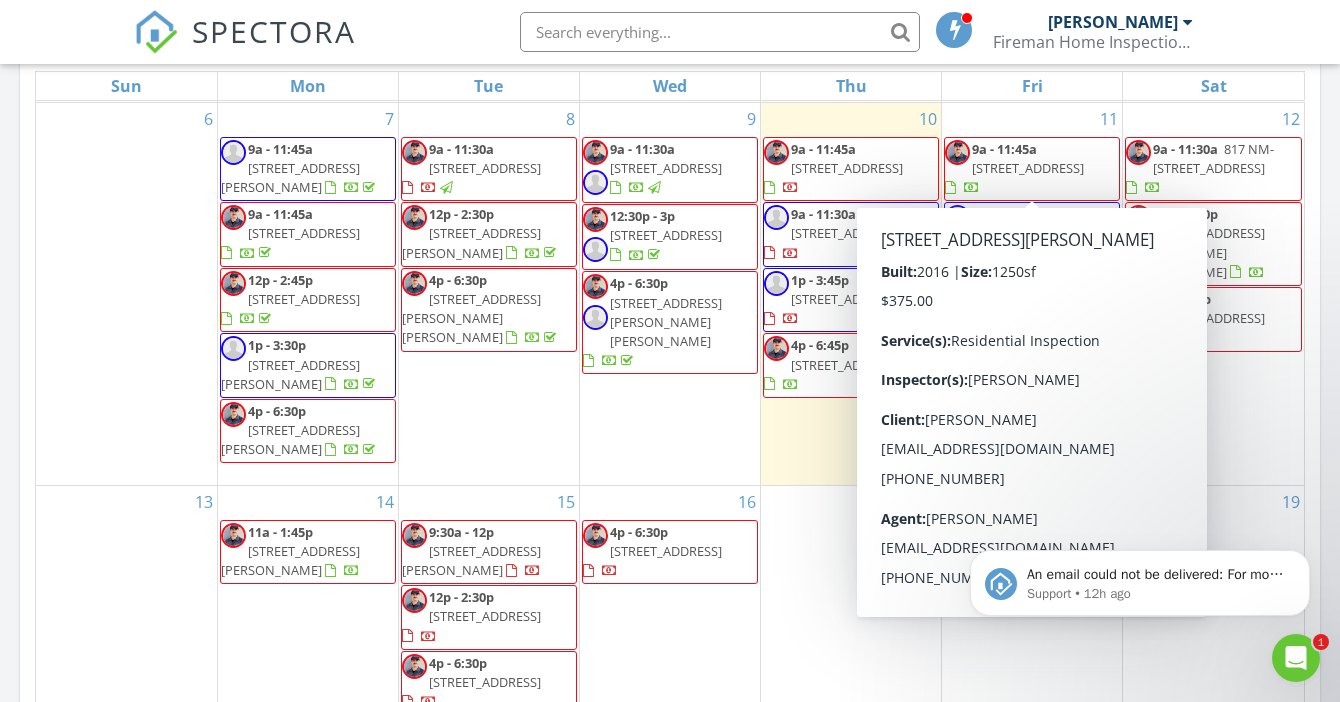 click on "805 Palo Duro Dr, Bernalillo 87004" at bounding box center (1014, 242) 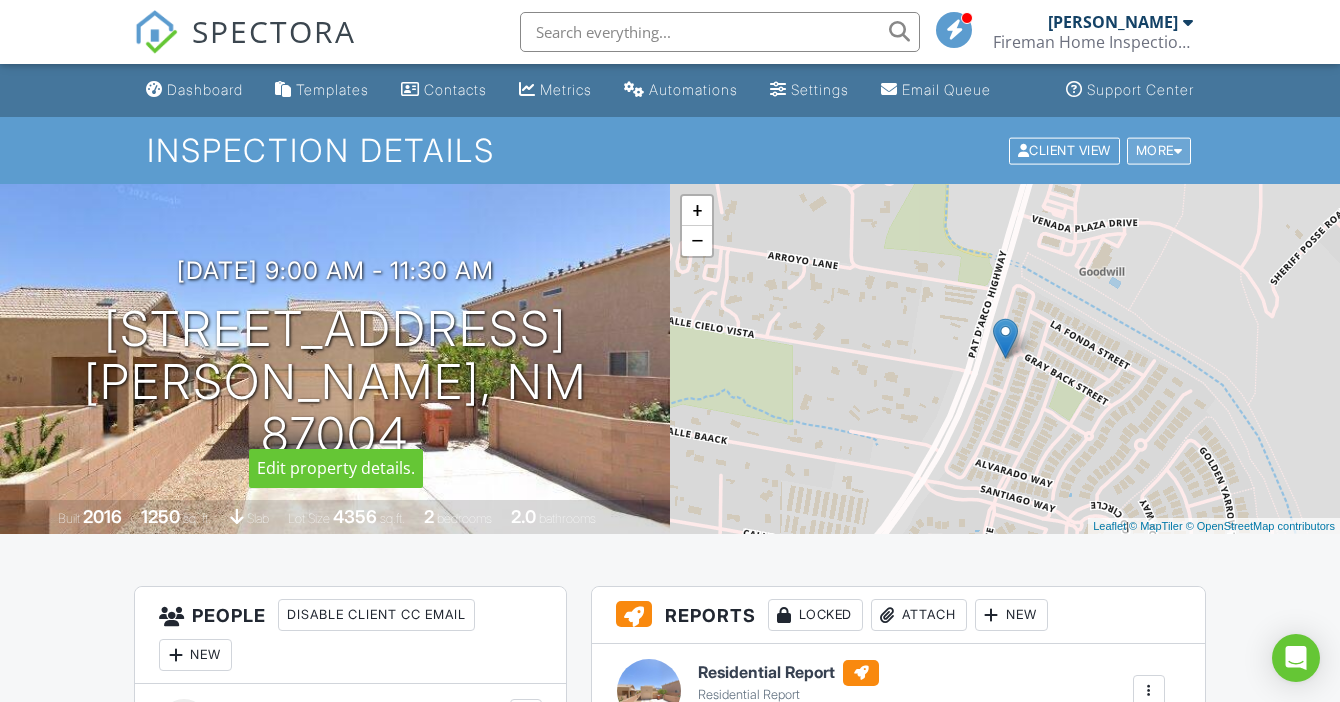 scroll, scrollTop: 0, scrollLeft: 0, axis: both 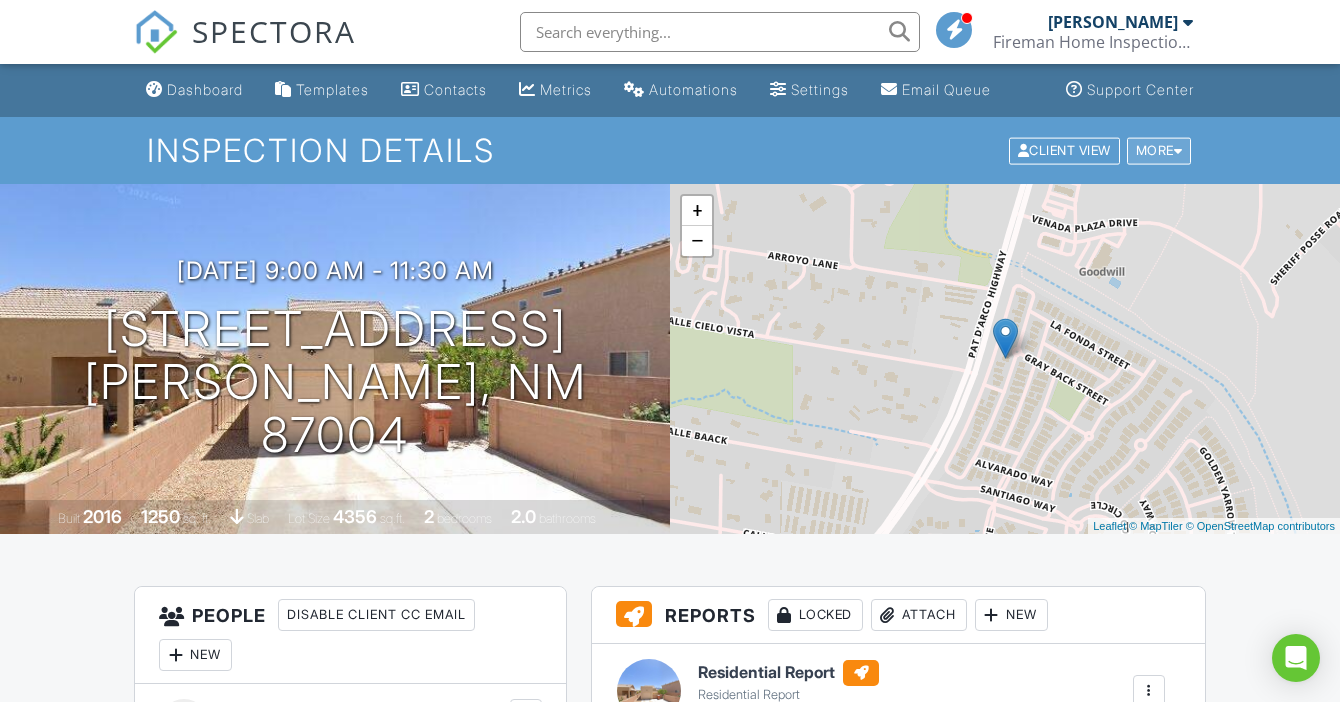 click on "More" at bounding box center [1159, 150] 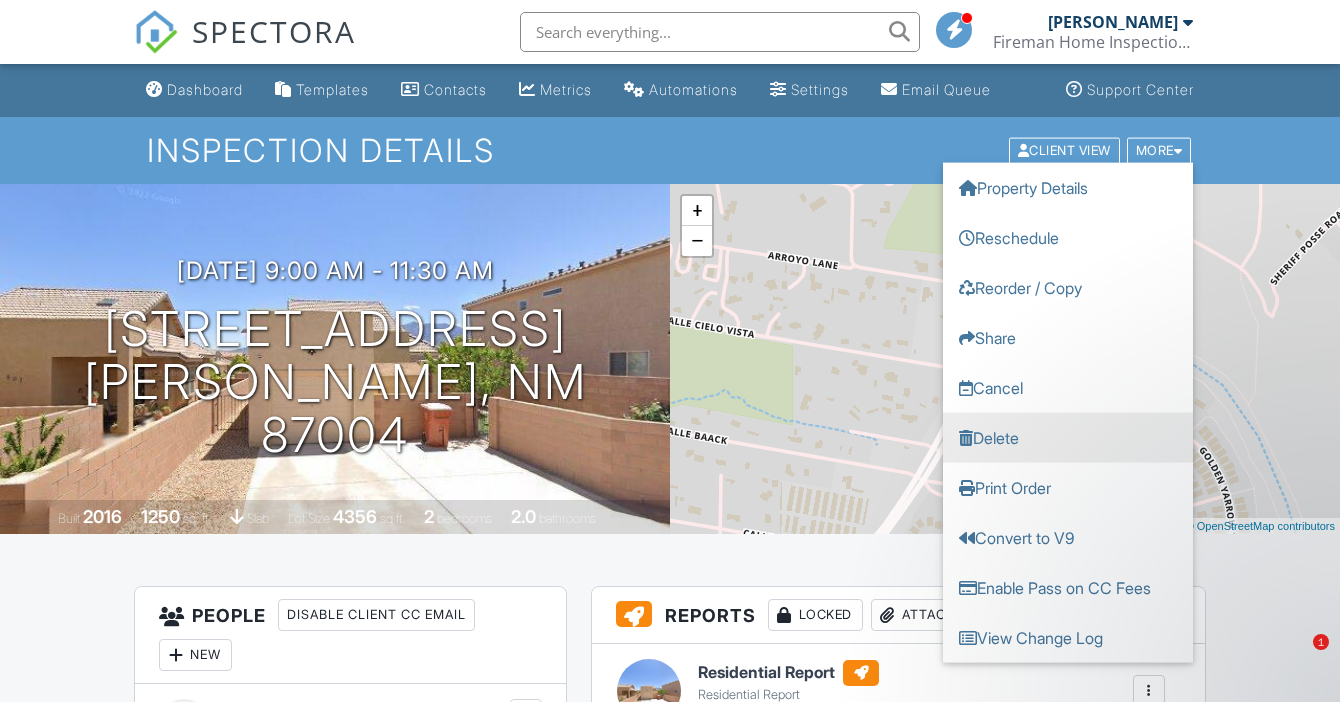 click on "Delete" at bounding box center (1068, 437) 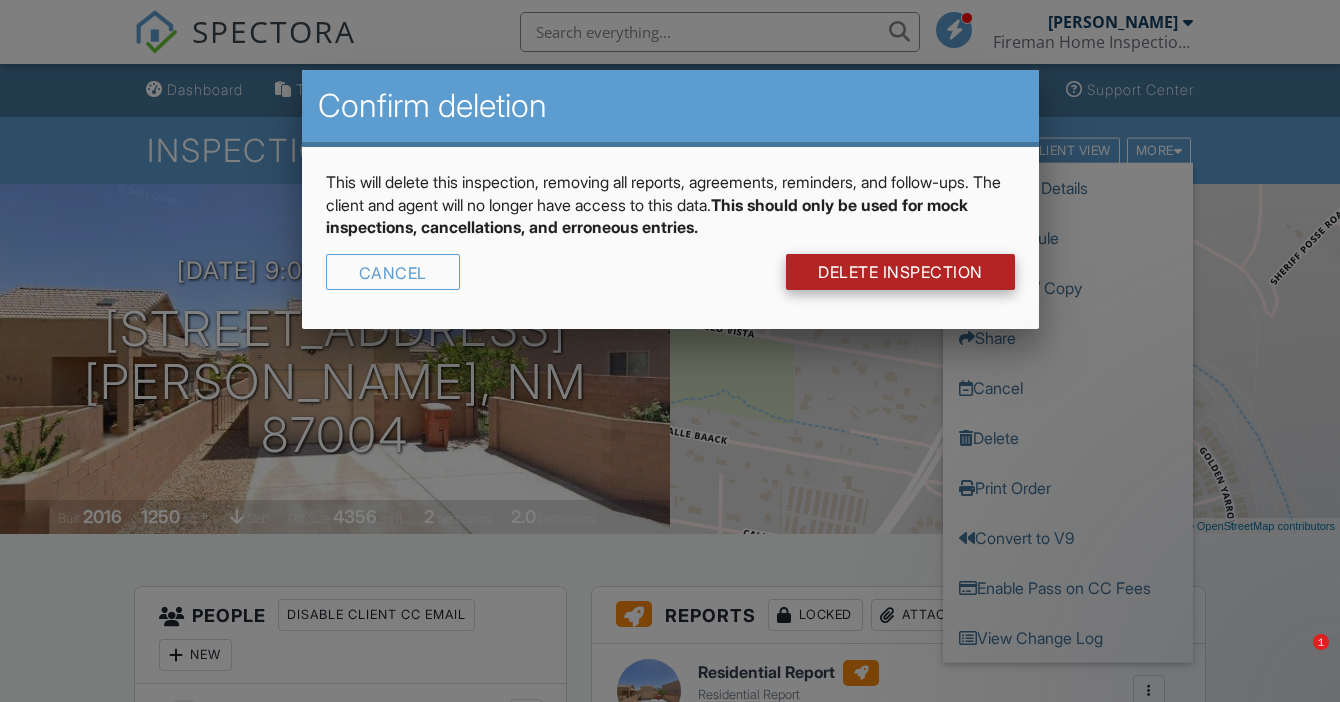 scroll, scrollTop: 0, scrollLeft: 0, axis: both 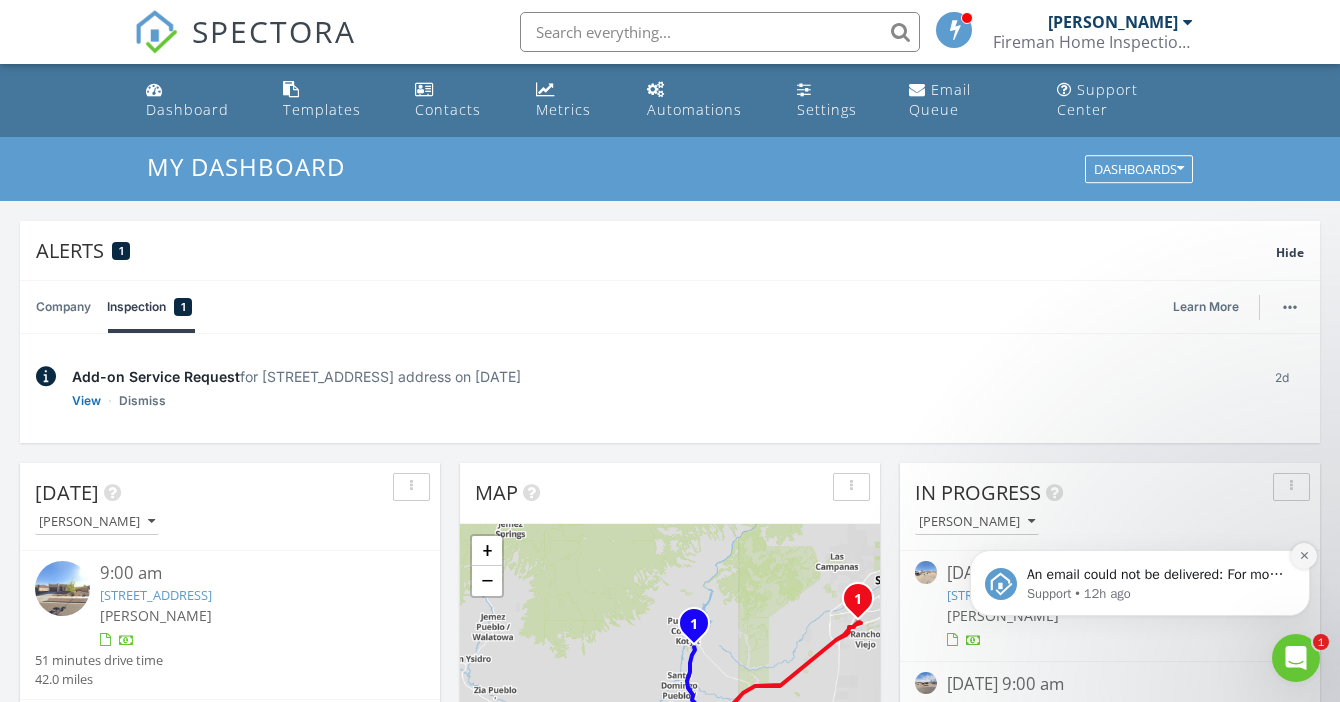 click 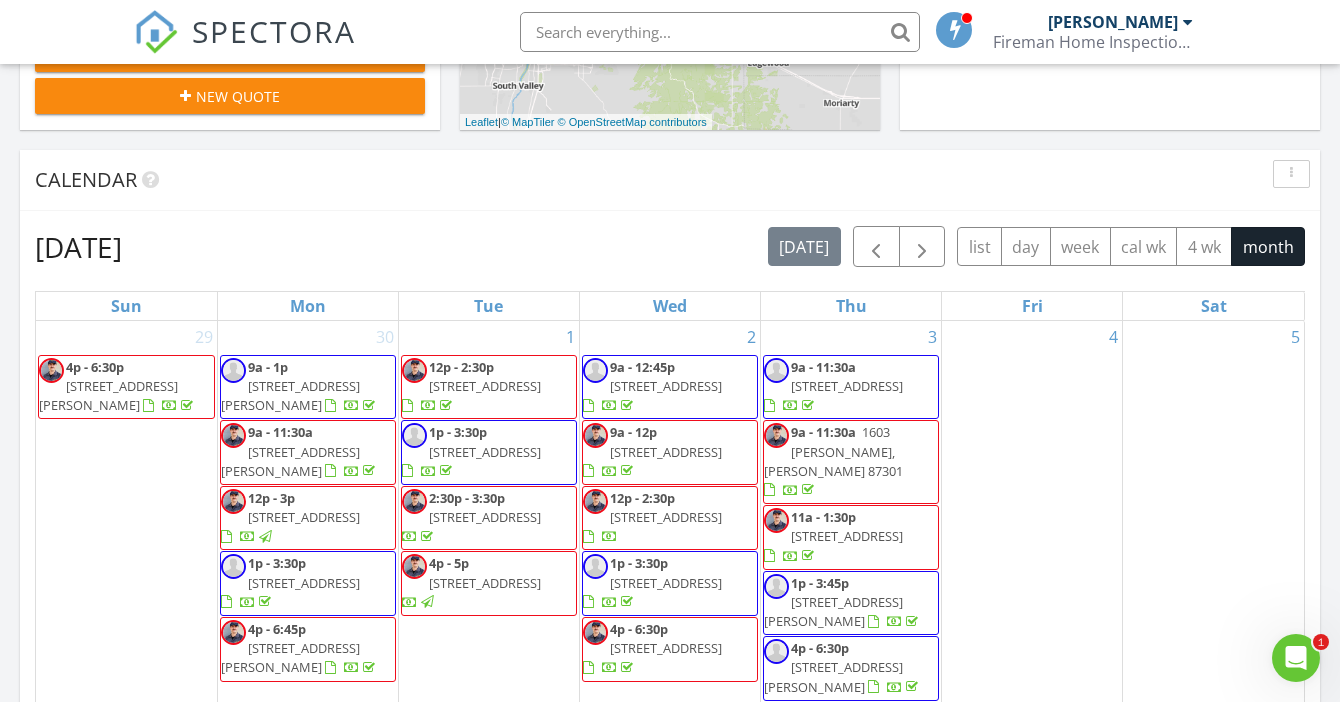 scroll, scrollTop: 915, scrollLeft: 0, axis: vertical 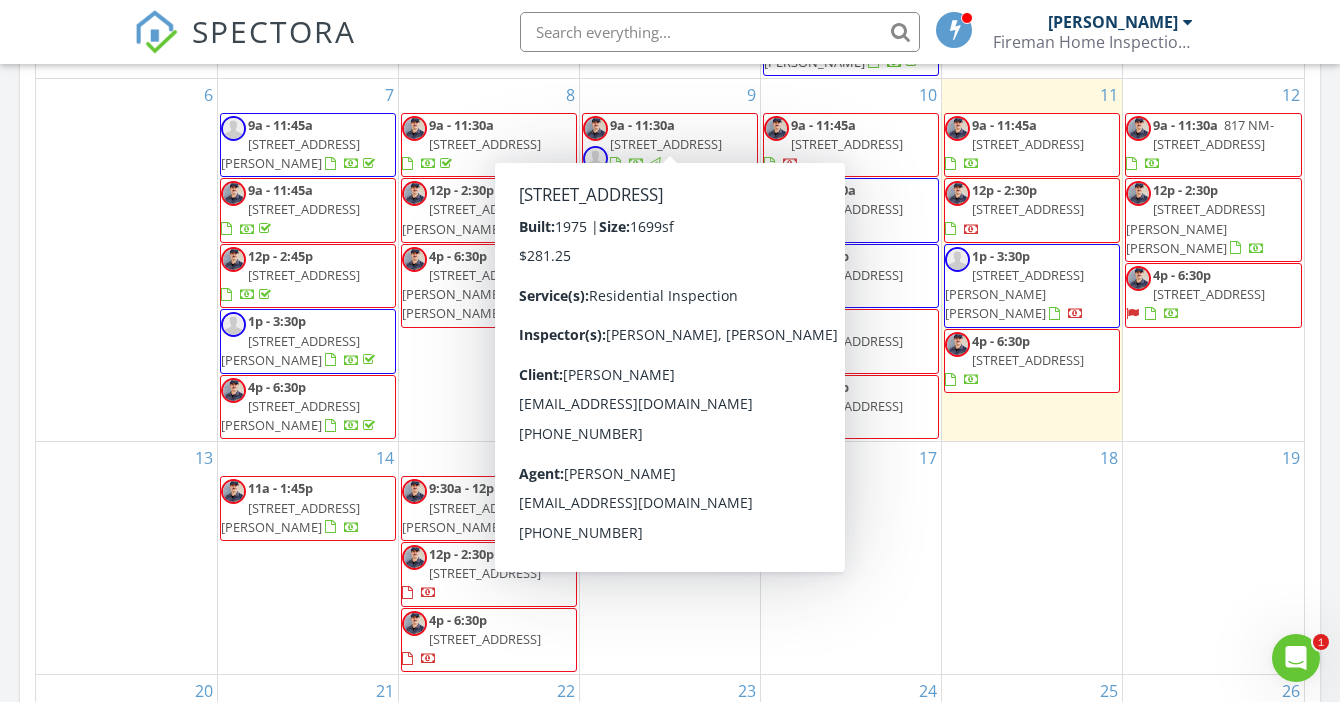 click on "[PERSON_NAME]" at bounding box center (1113, 22) 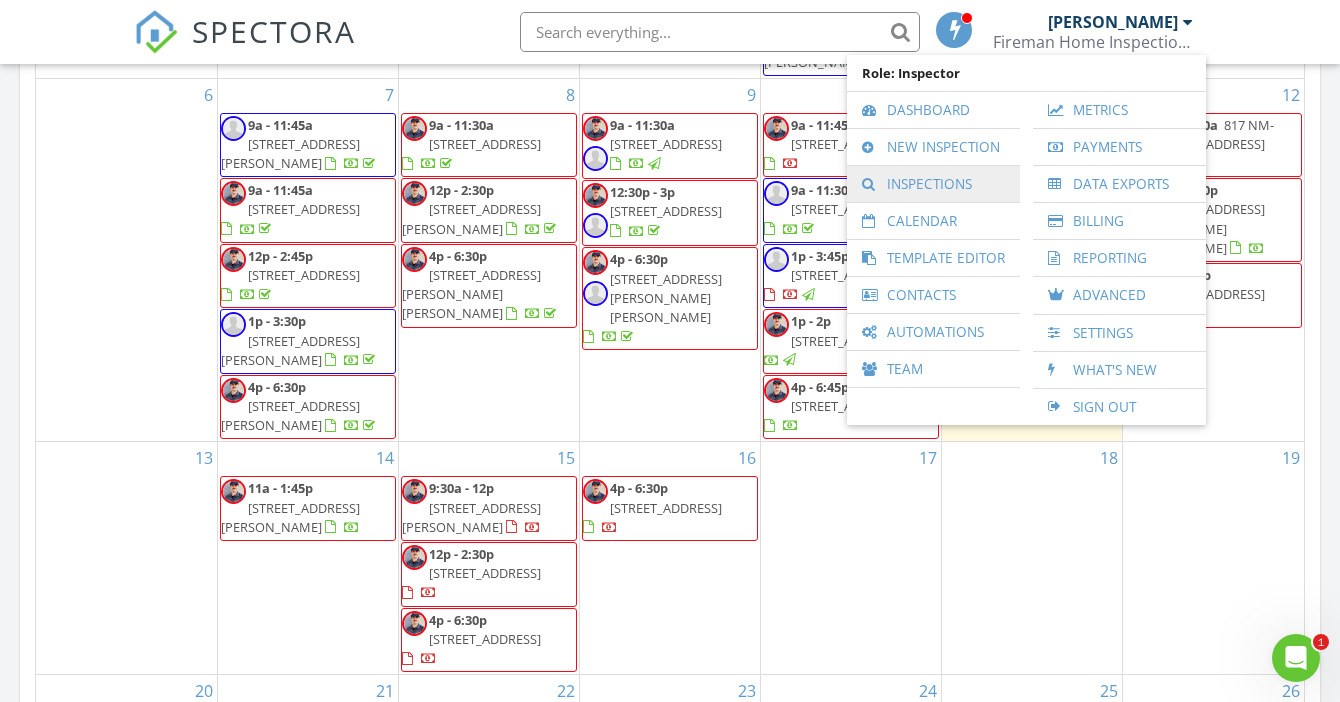 click on "Inspections" at bounding box center (933, 184) 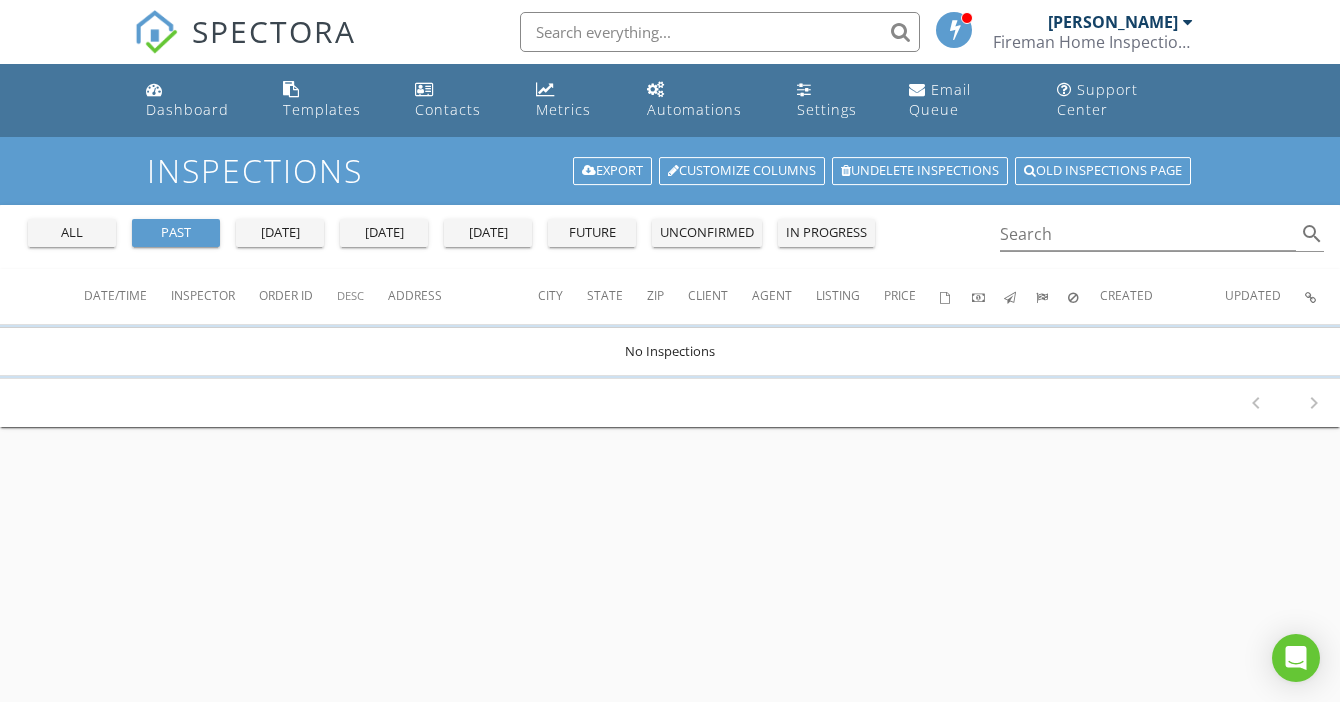 scroll, scrollTop: 0, scrollLeft: 0, axis: both 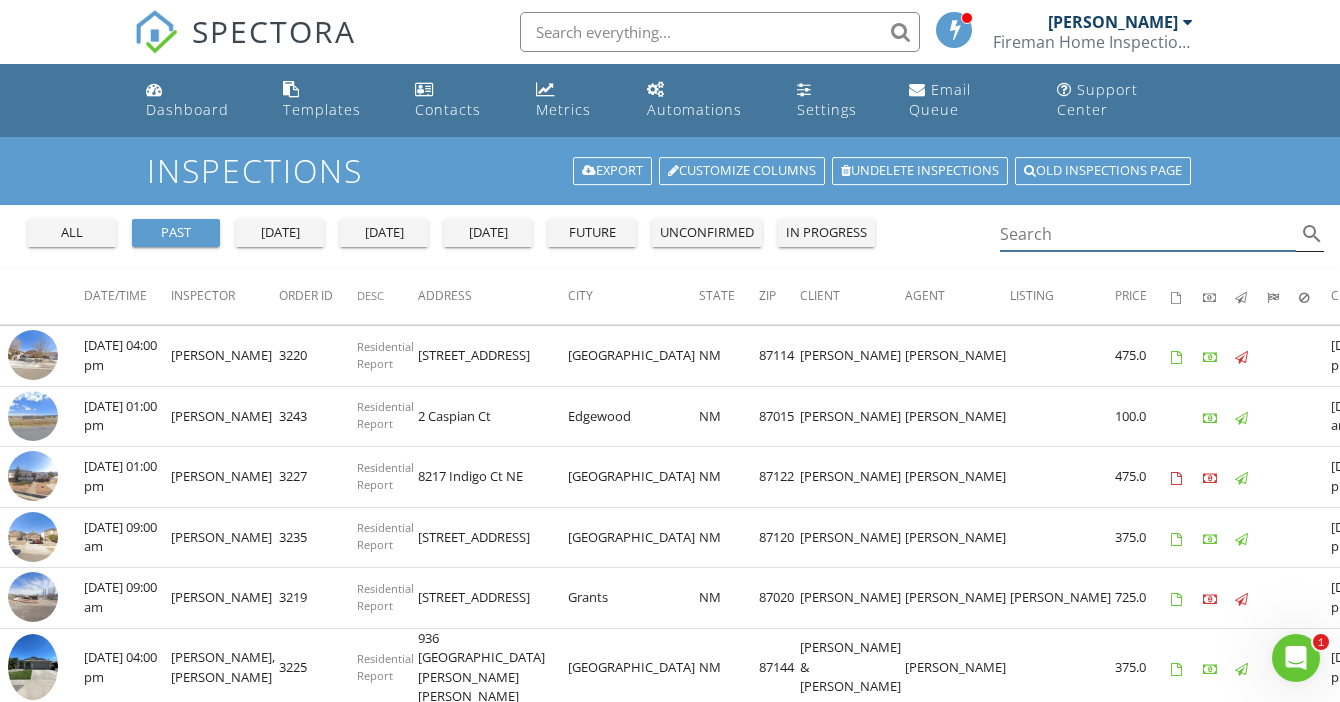 click at bounding box center [1148, 234] 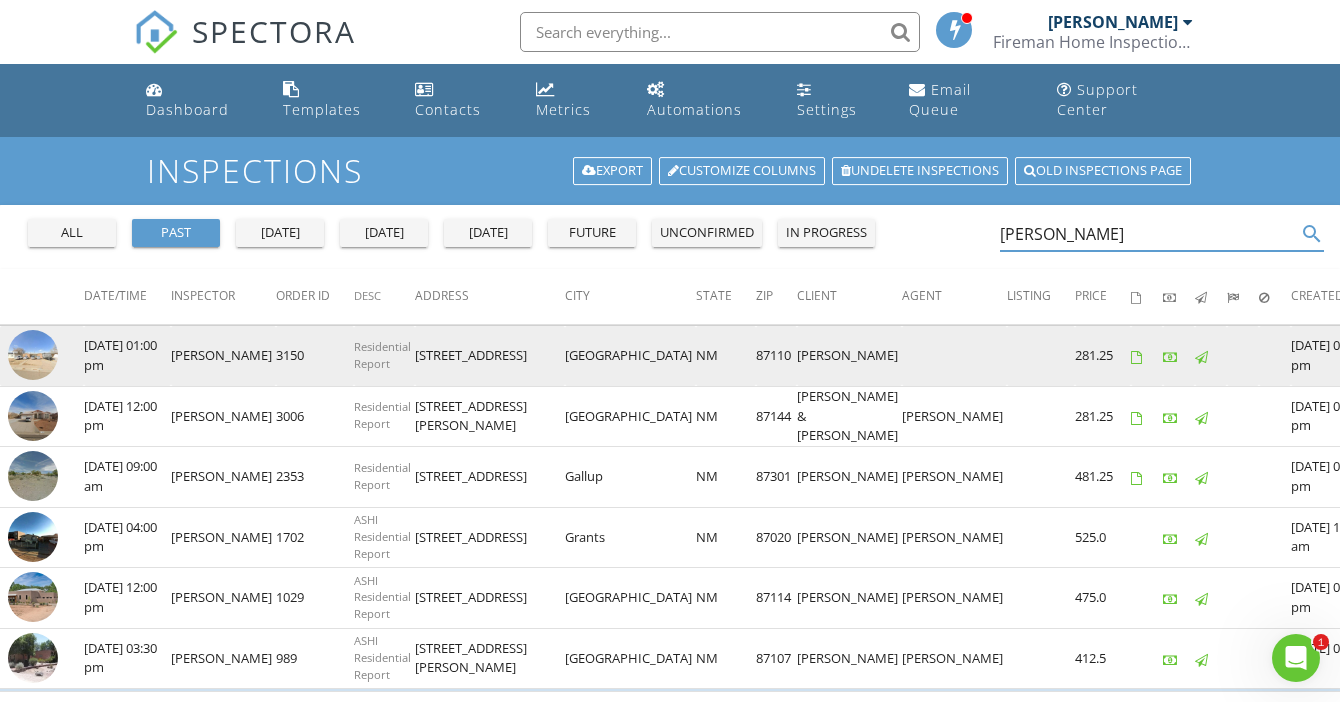 type on "Connie" 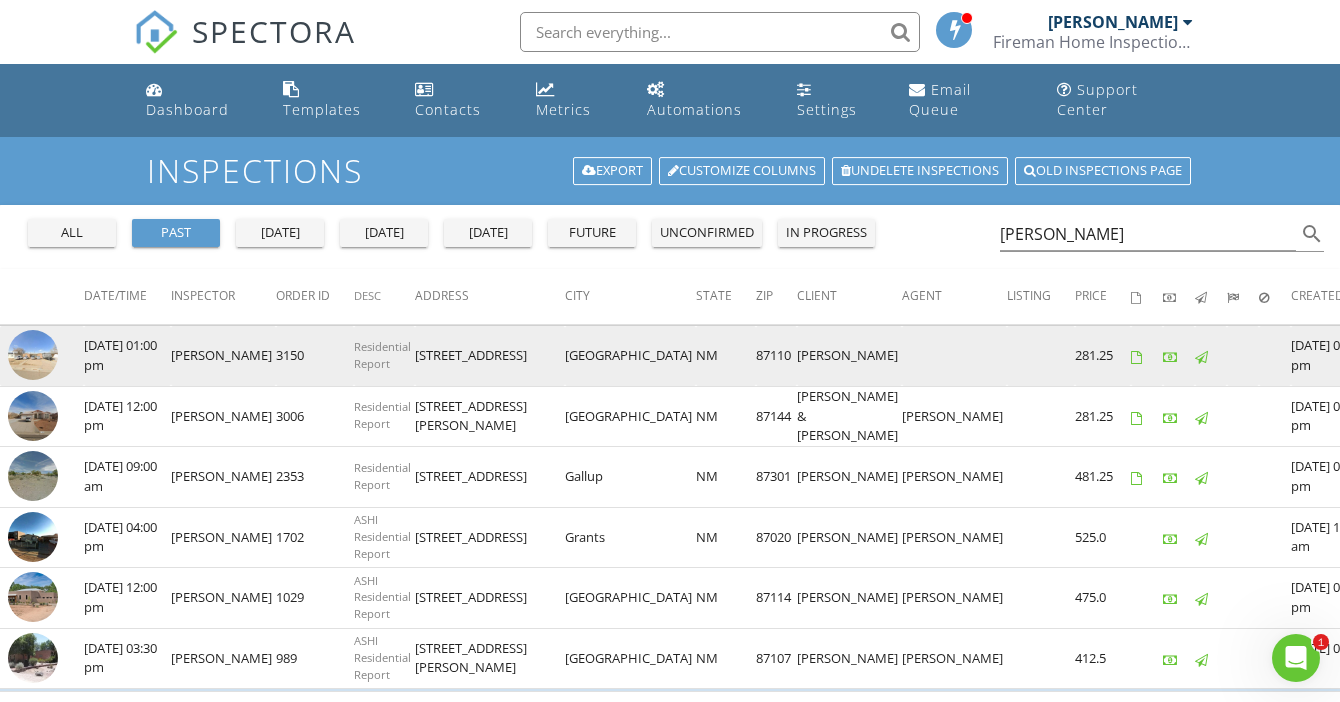 click at bounding box center [33, 355] 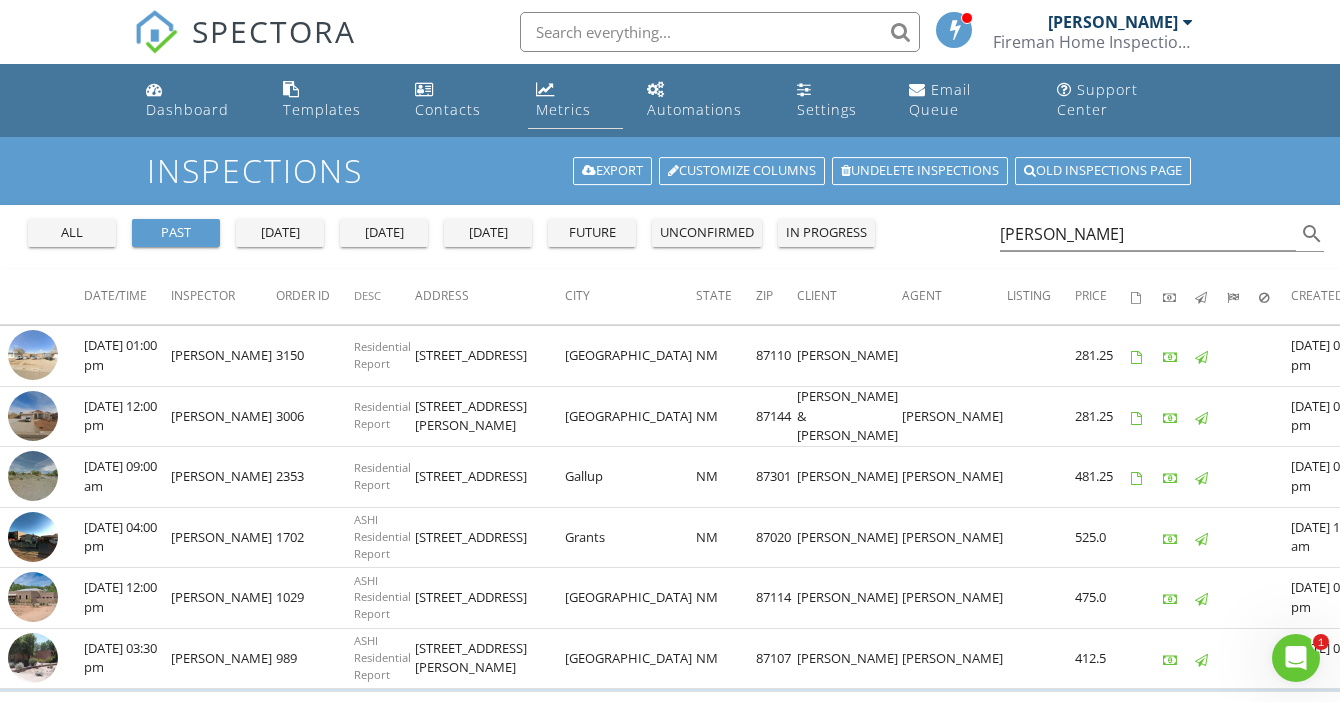 click on "Metrics" at bounding box center [563, 109] 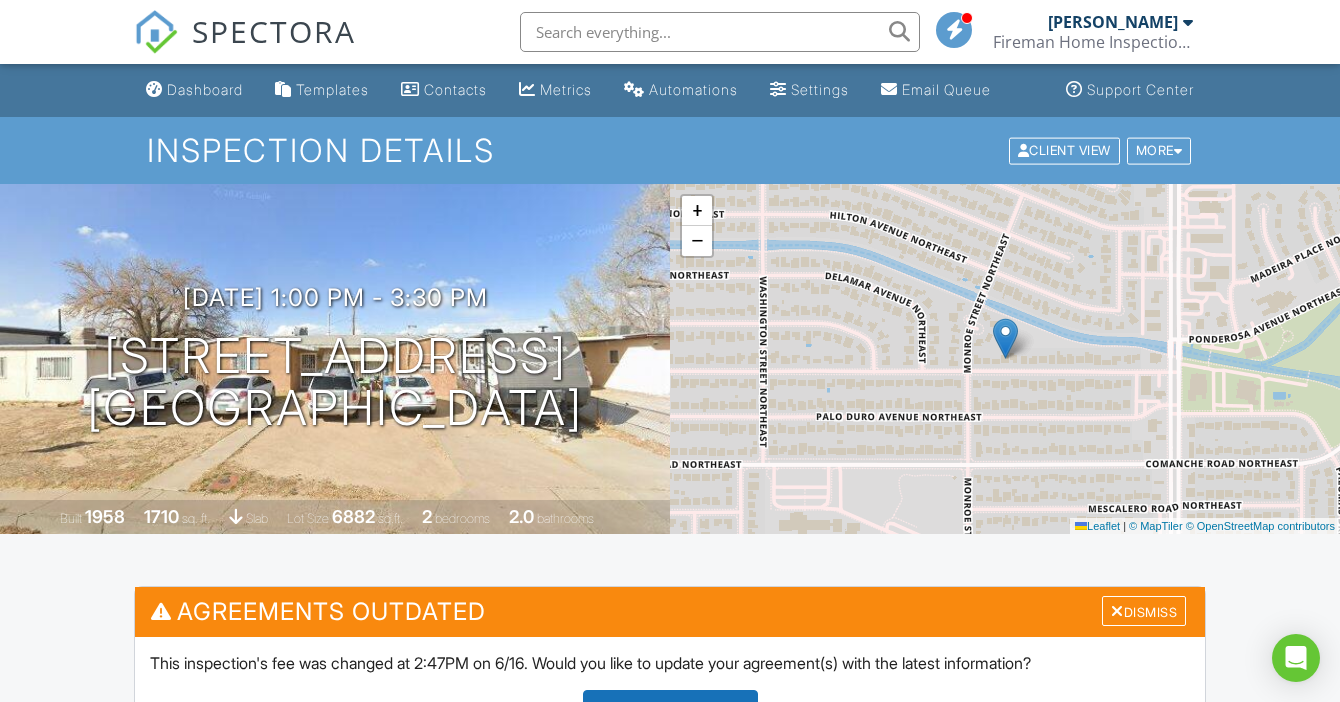 scroll, scrollTop: 0, scrollLeft: 0, axis: both 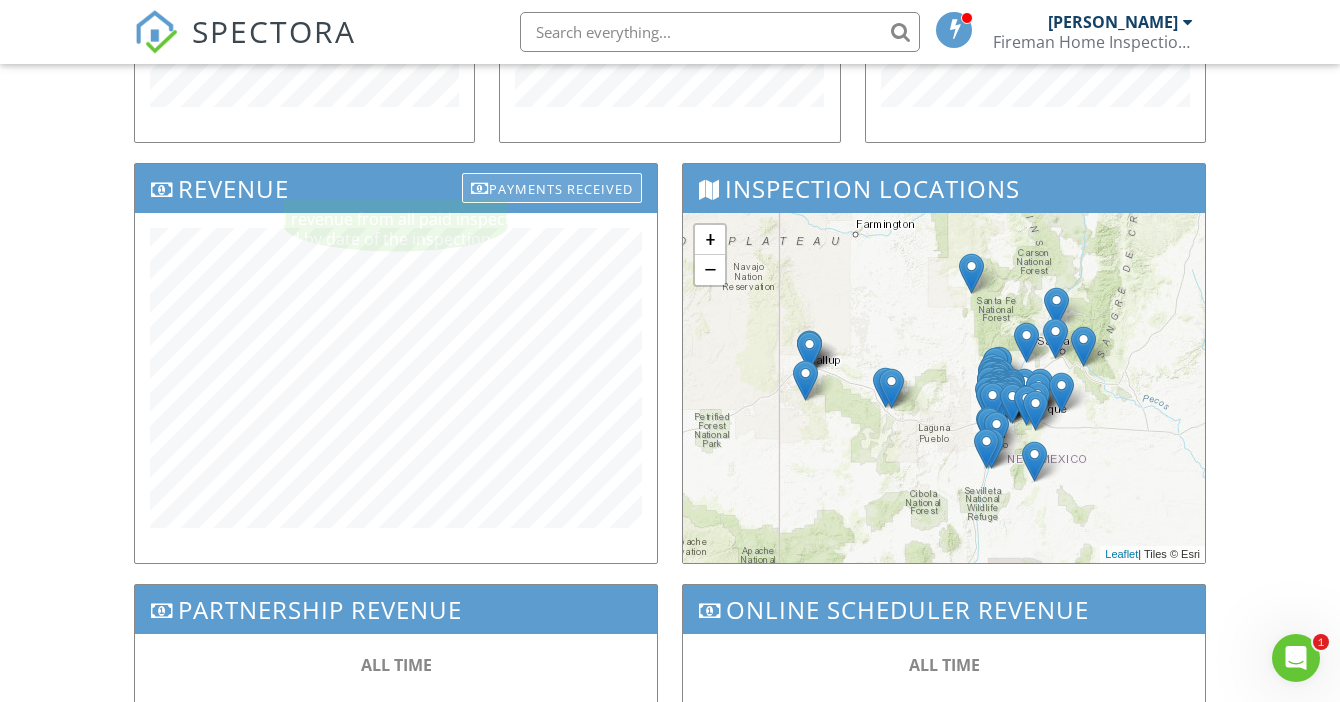 click on "Payments Received" at bounding box center (552, 188) 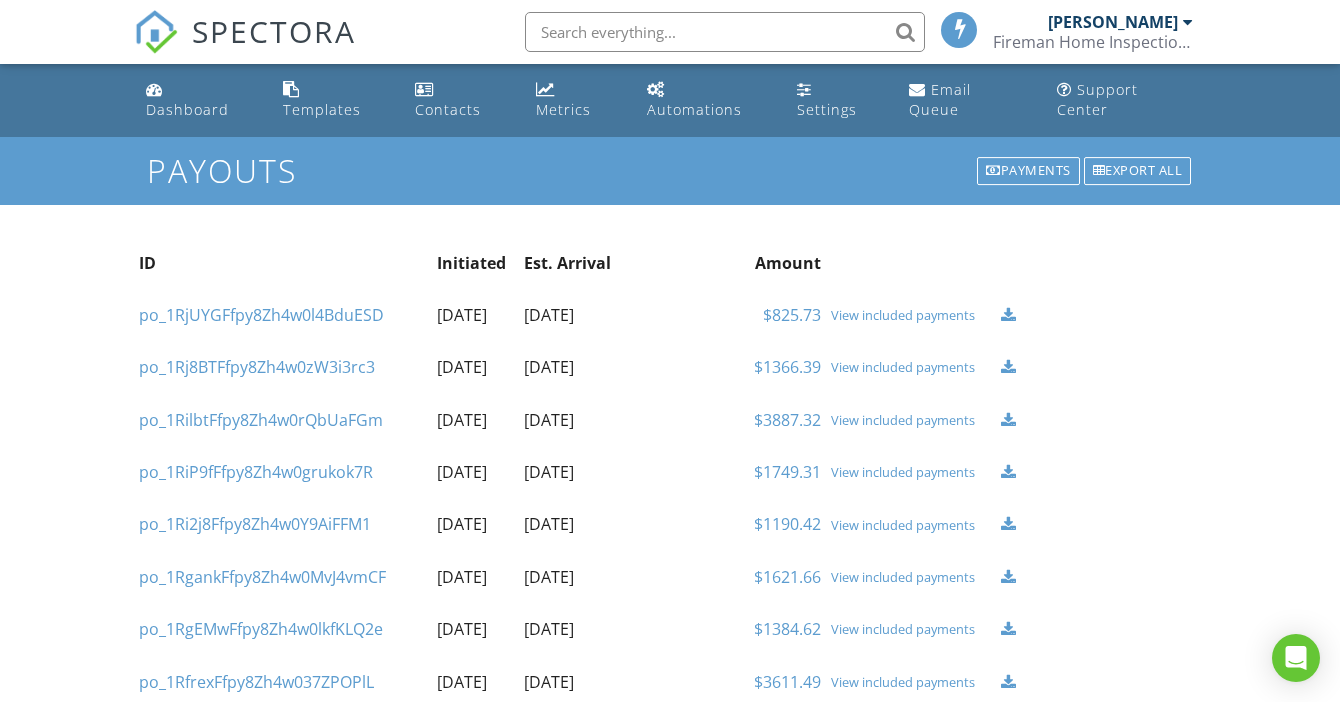 scroll, scrollTop: 0, scrollLeft: 0, axis: both 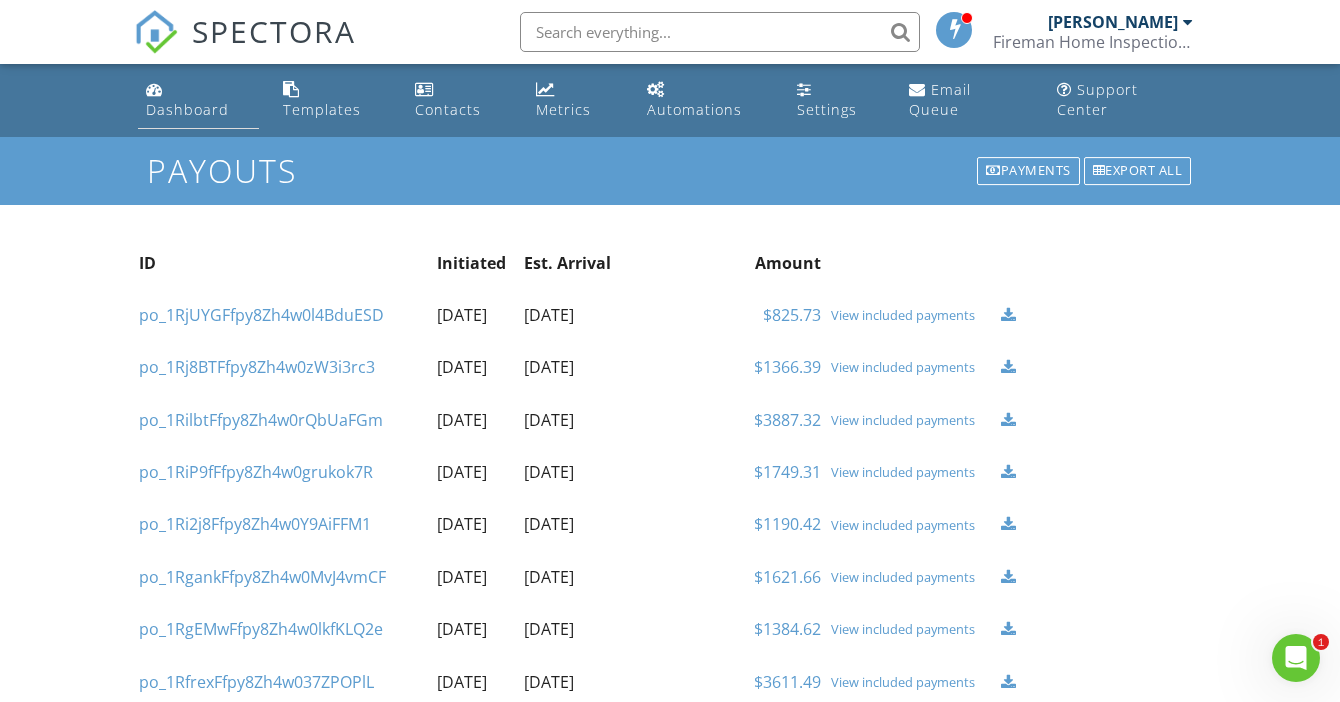 click on "Dashboard" at bounding box center (187, 109) 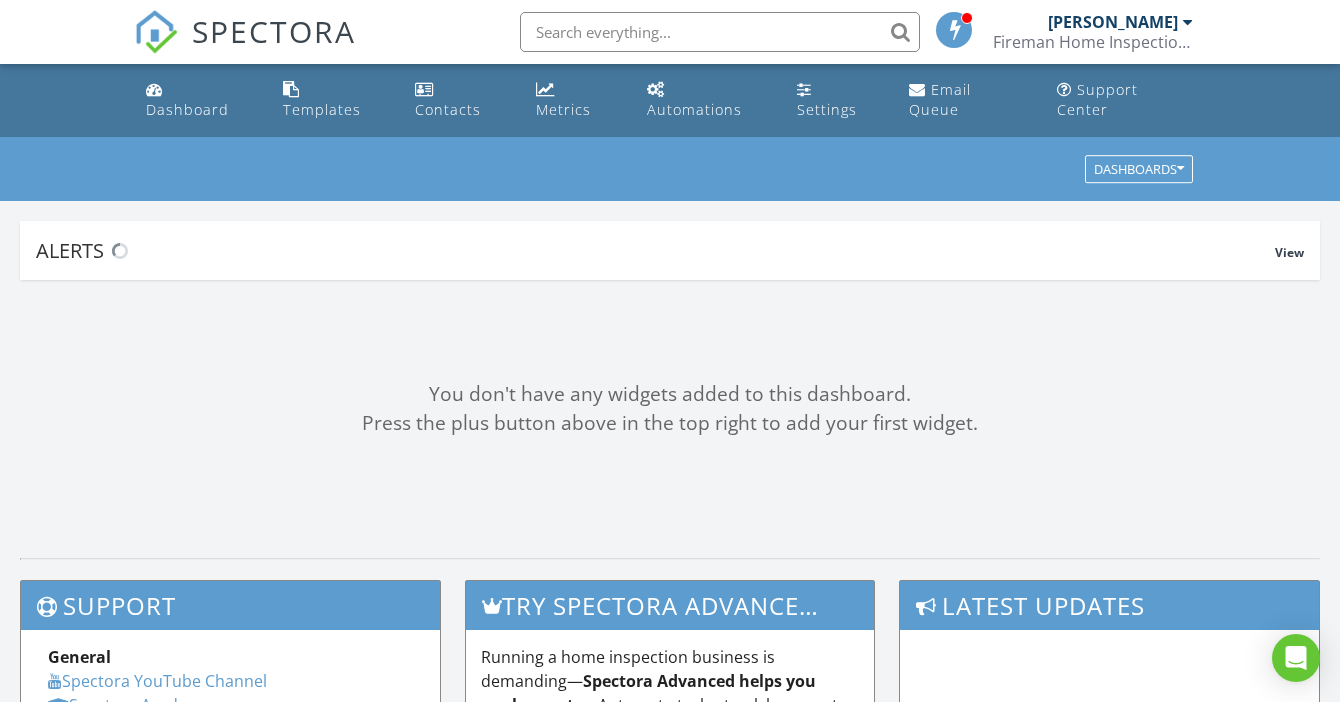 scroll, scrollTop: 0, scrollLeft: 0, axis: both 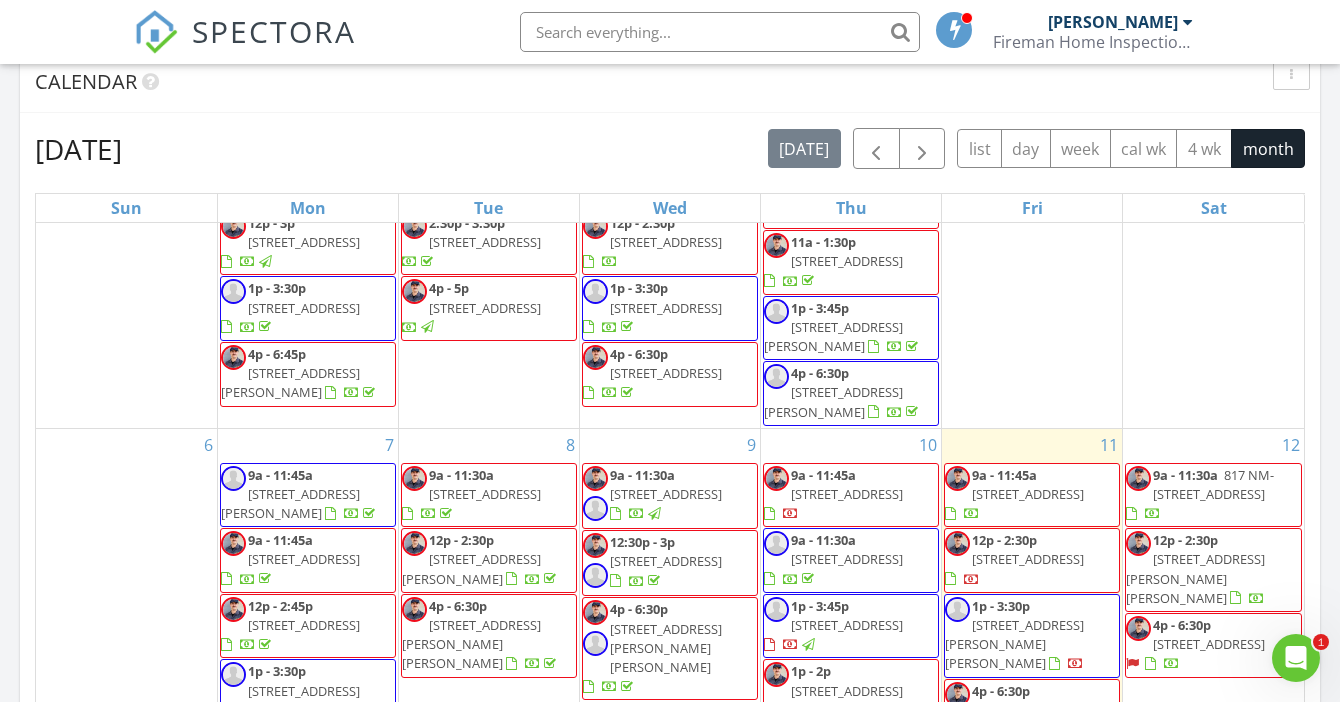 click on "104 Birch Ct, Grants 87020" at bounding box center [847, 494] 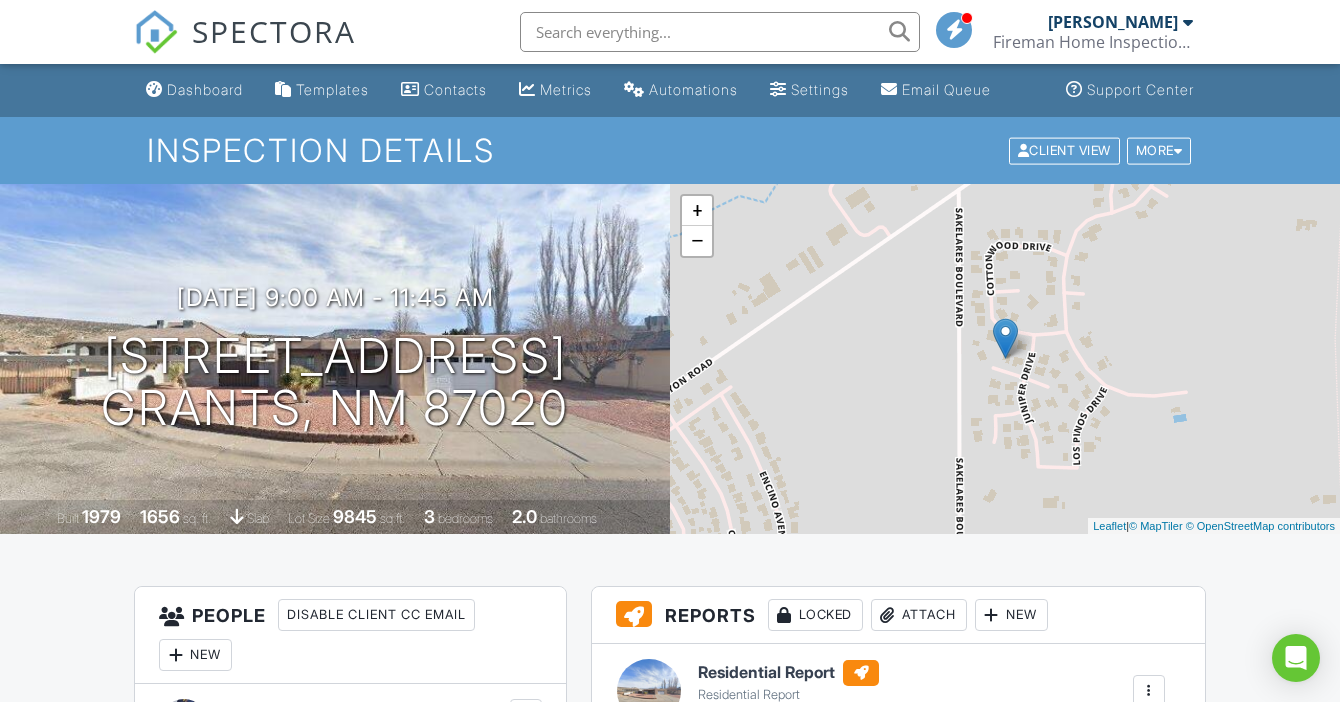 scroll, scrollTop: 522, scrollLeft: 0, axis: vertical 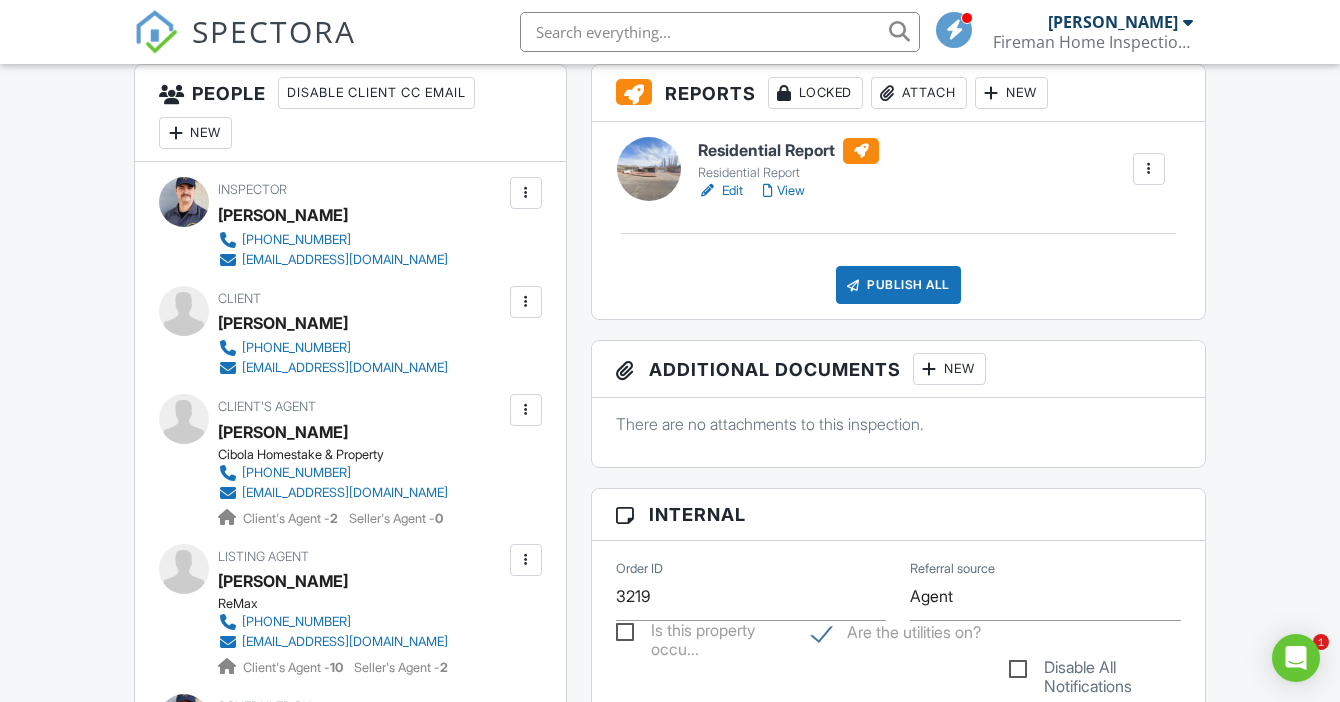 click at bounding box center (526, 410) 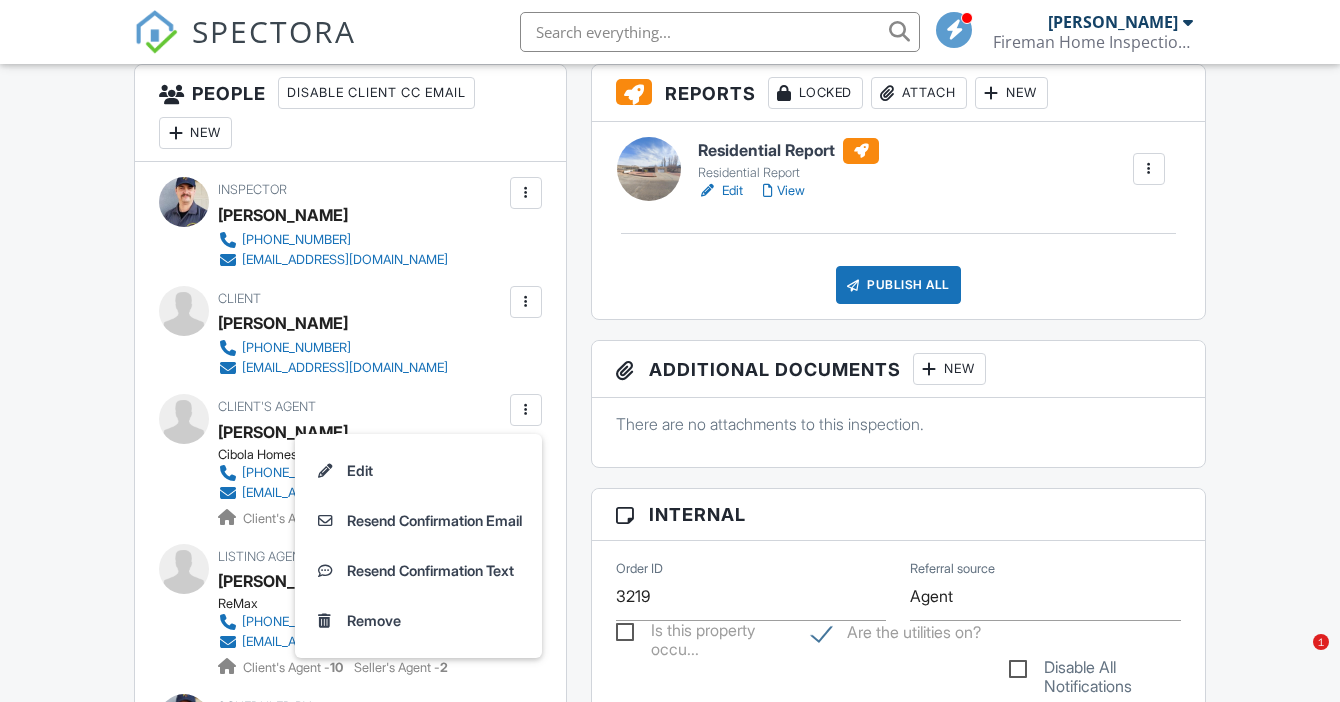 scroll, scrollTop: 522, scrollLeft: 0, axis: vertical 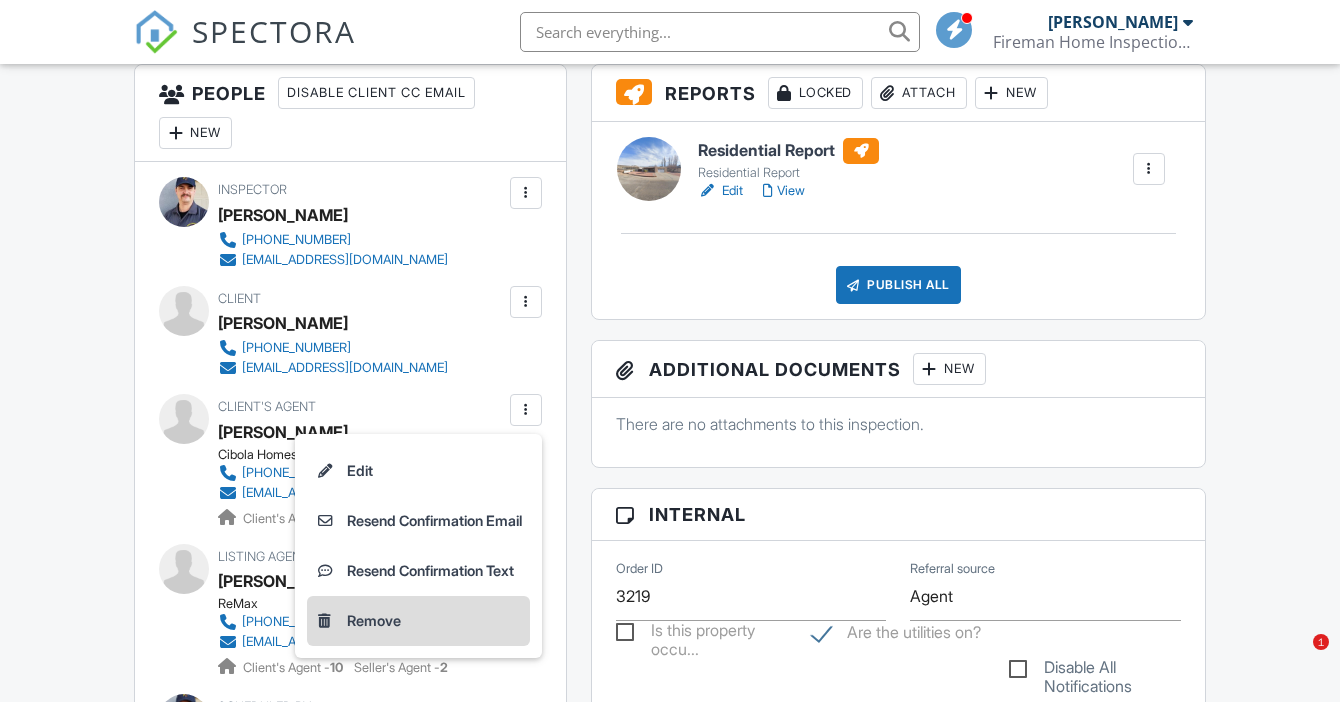 click on "Remove" at bounding box center [418, 621] 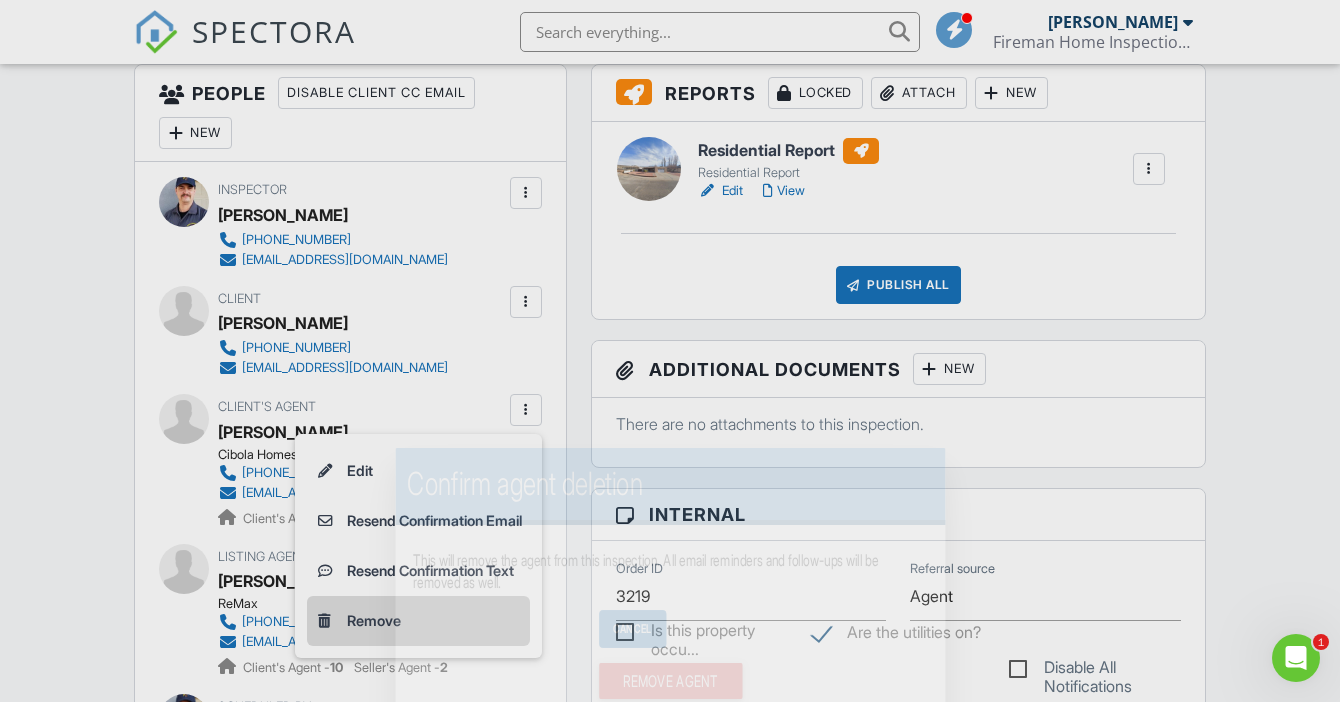 scroll, scrollTop: 0, scrollLeft: 0, axis: both 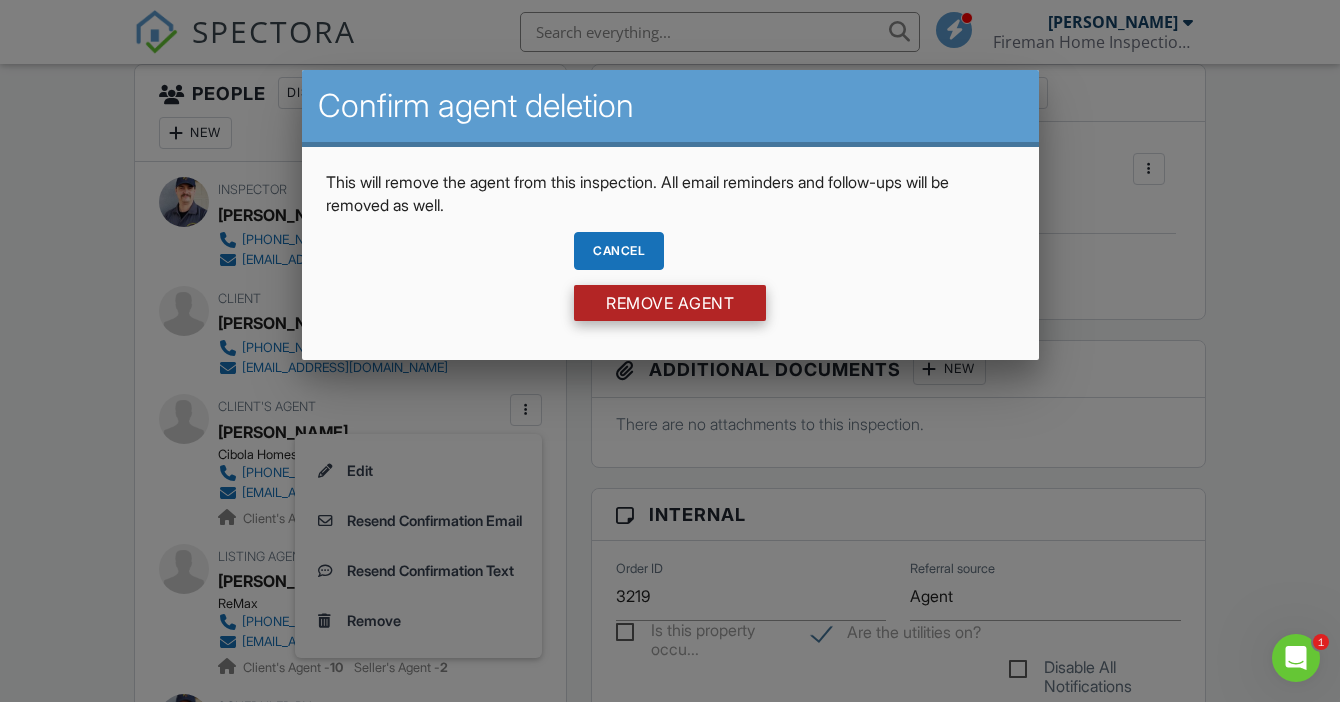 click on "Remove Agent" at bounding box center [670, 303] 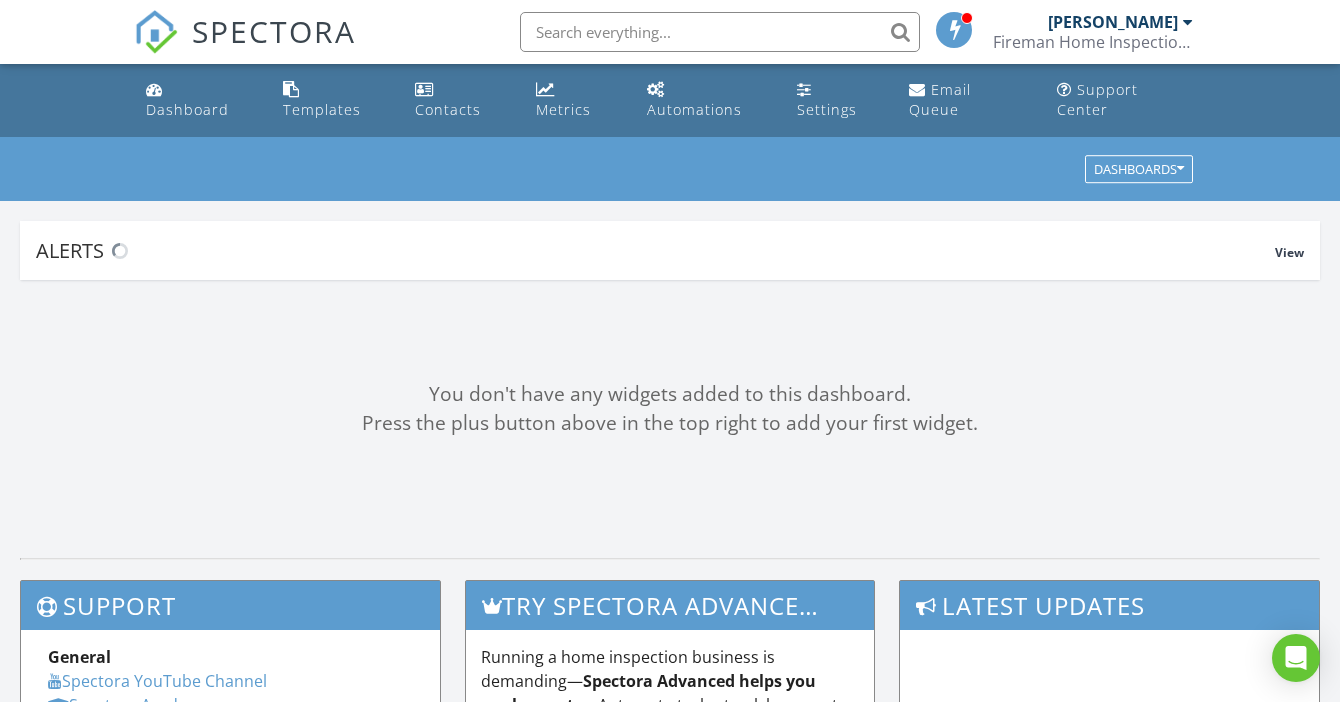 scroll, scrollTop: 0, scrollLeft: 0, axis: both 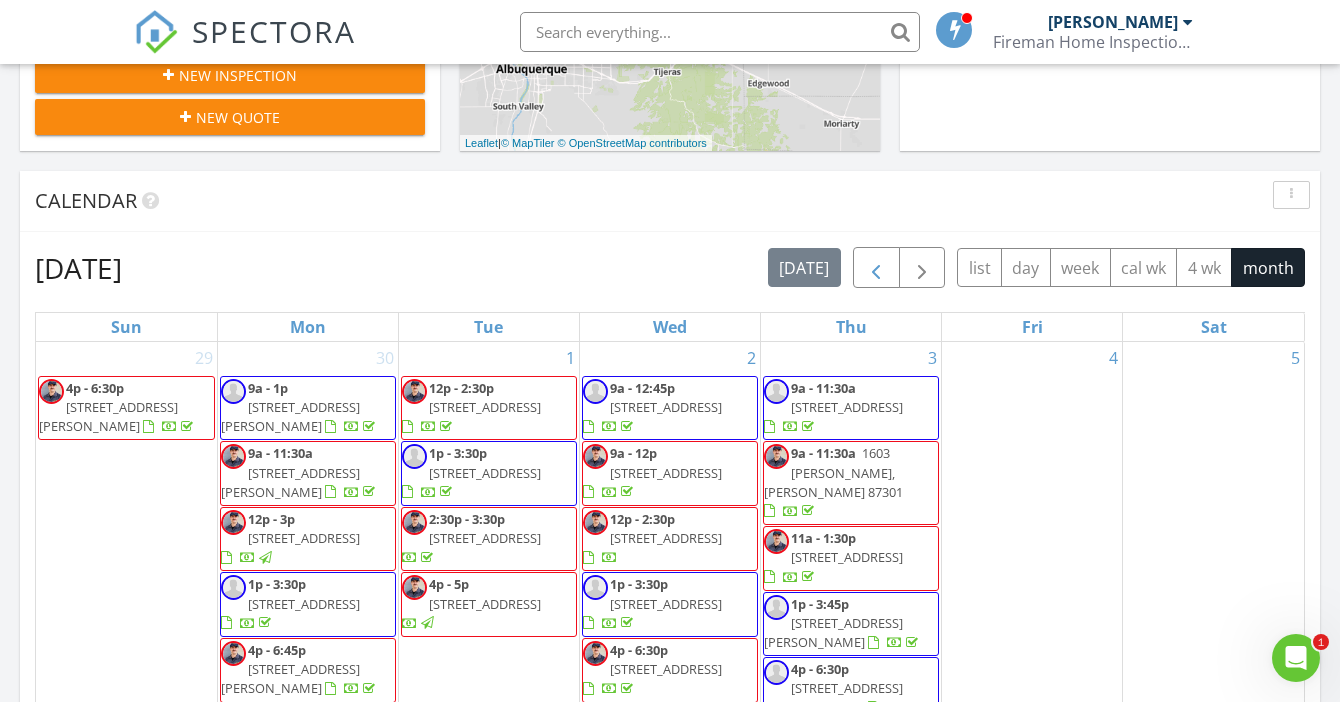 click at bounding box center (876, 268) 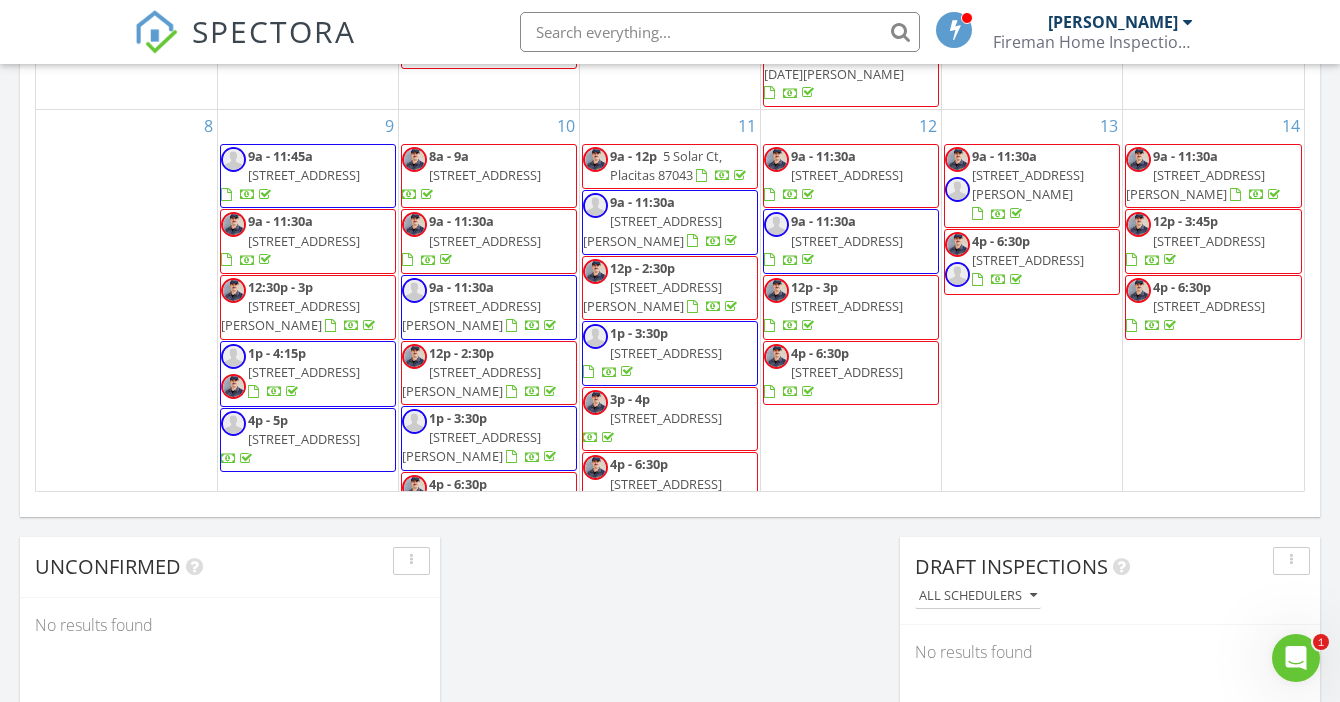 scroll, scrollTop: 1555, scrollLeft: 0, axis: vertical 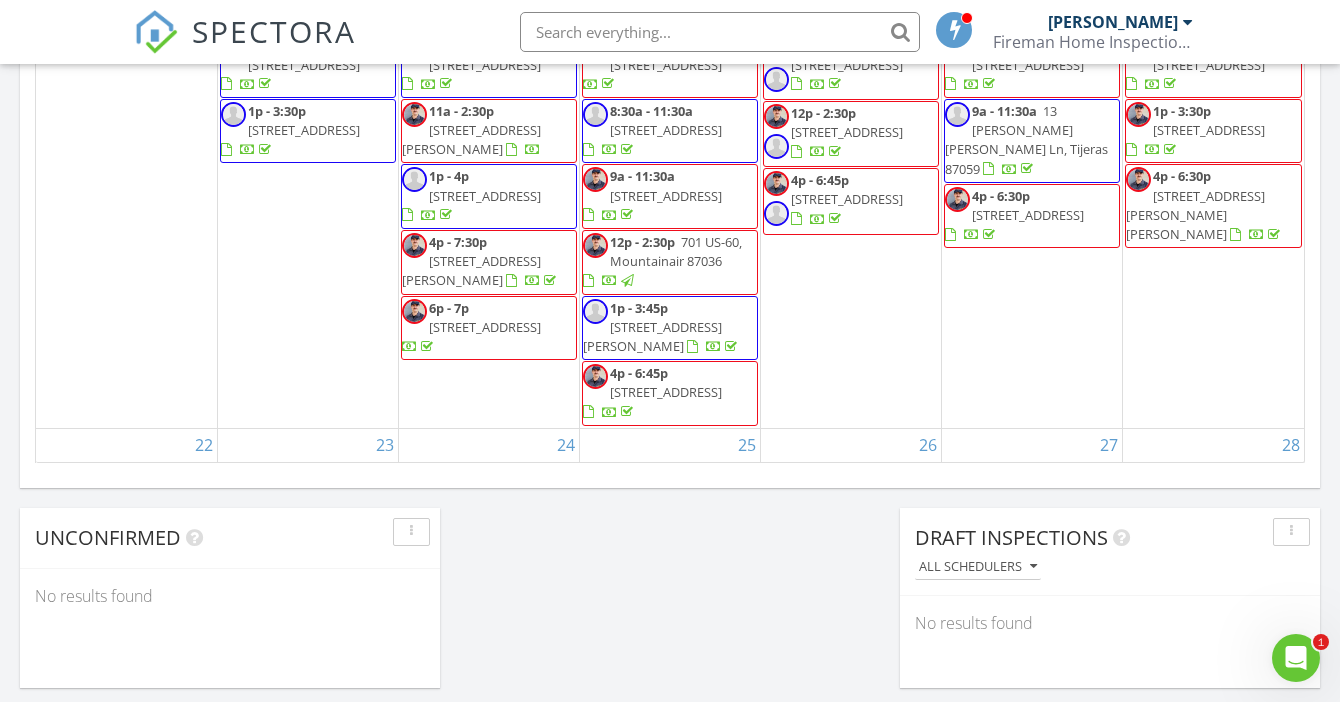 click at bounding box center [720, 32] 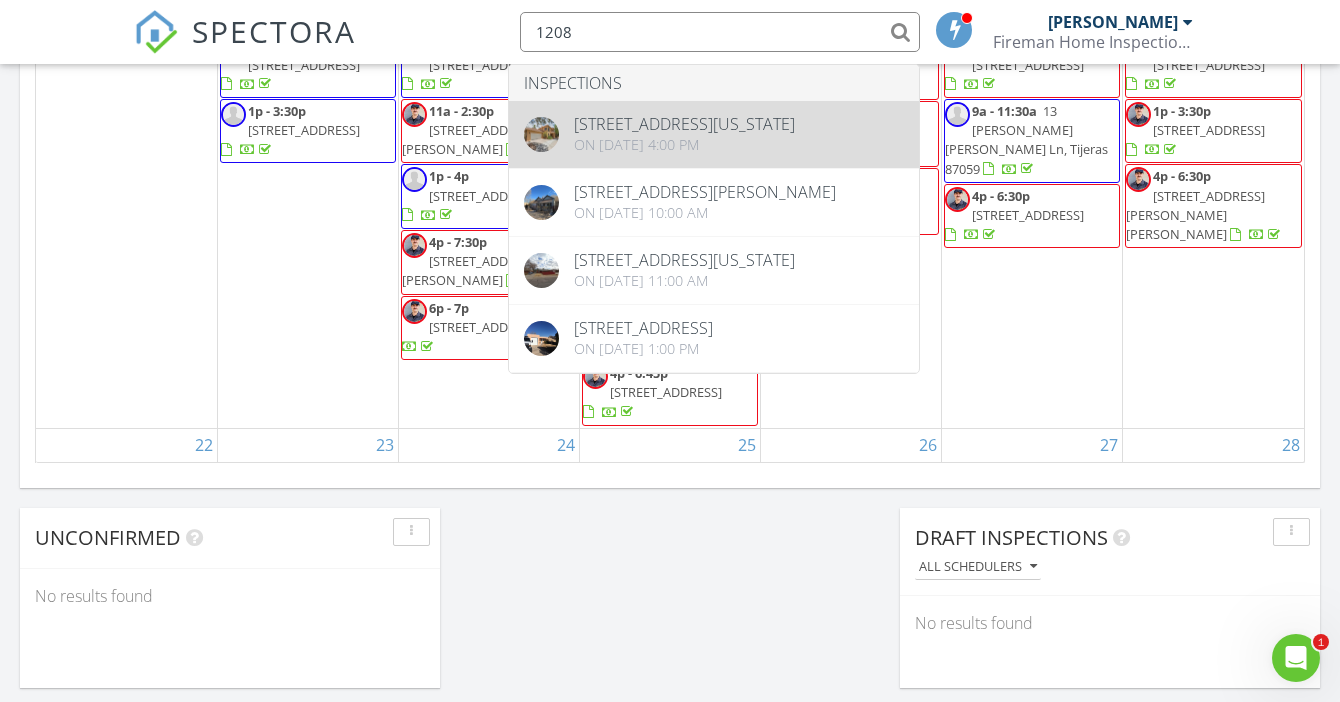 type on "1208" 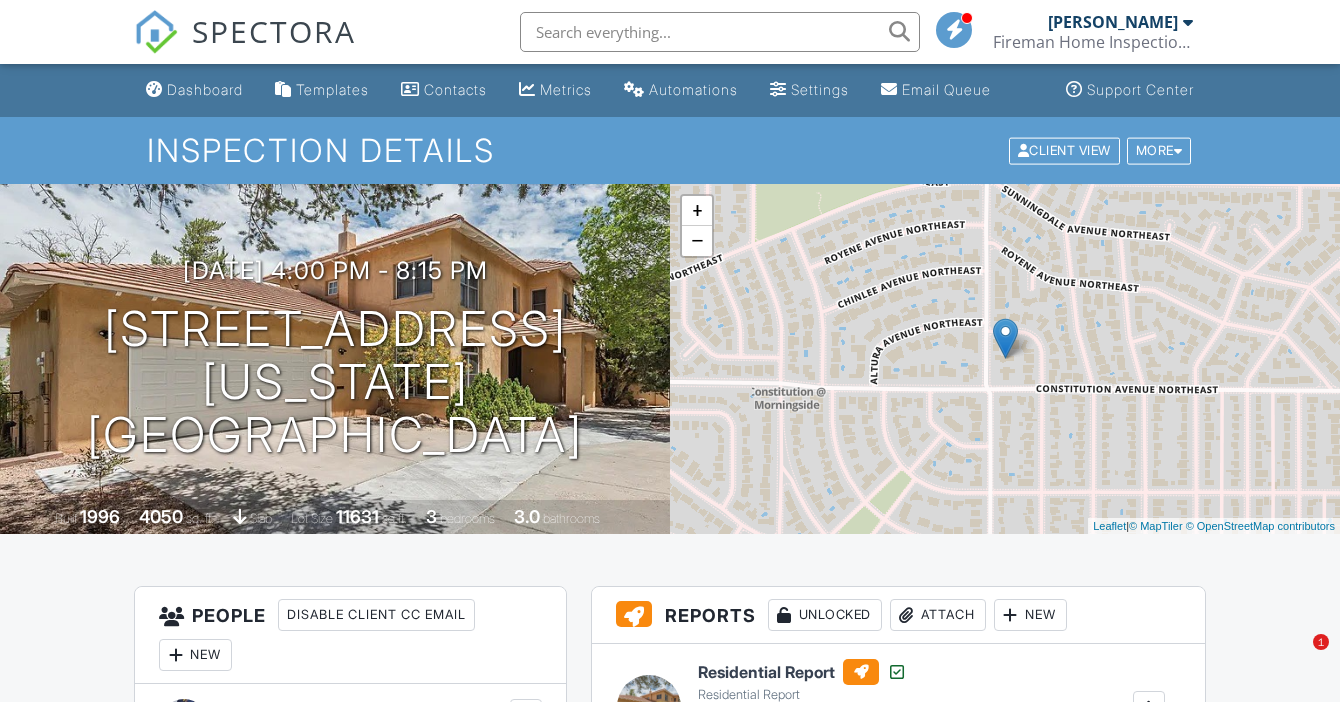 scroll, scrollTop: 0, scrollLeft: 0, axis: both 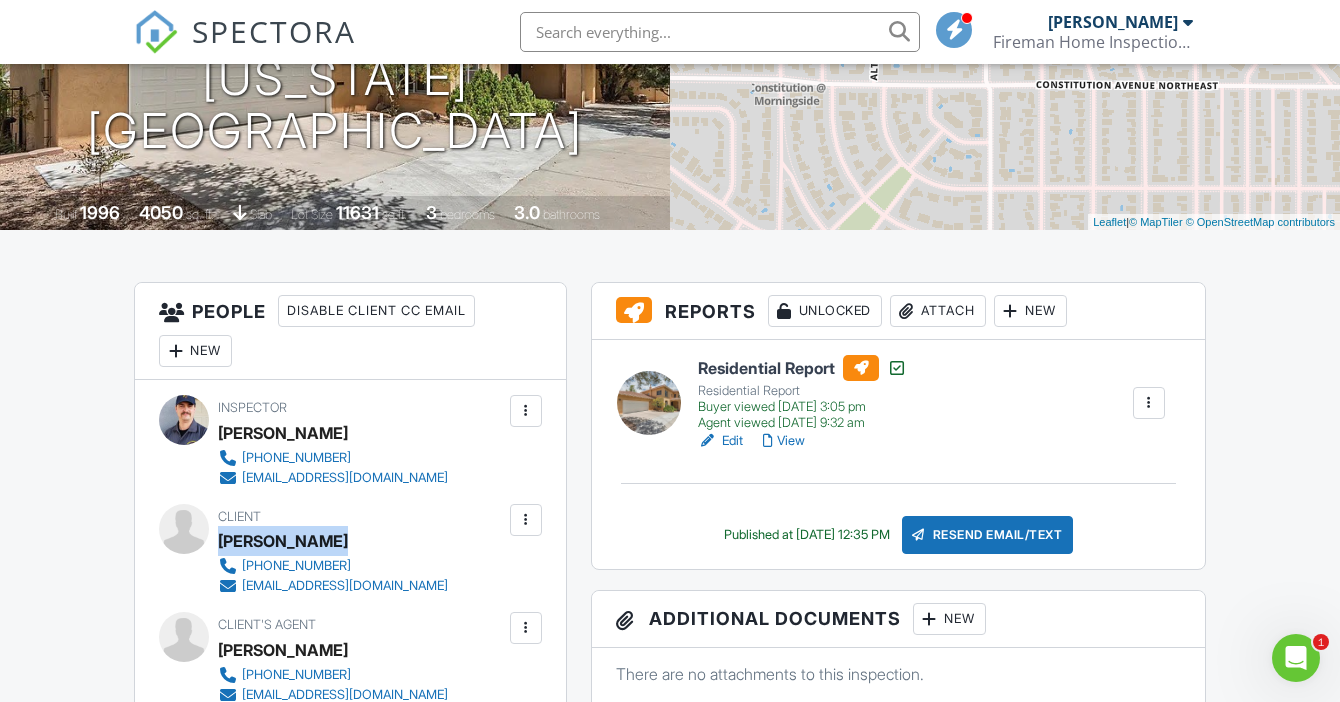 drag, startPoint x: 220, startPoint y: 541, endPoint x: 320, endPoint y: 538, distance: 100.04499 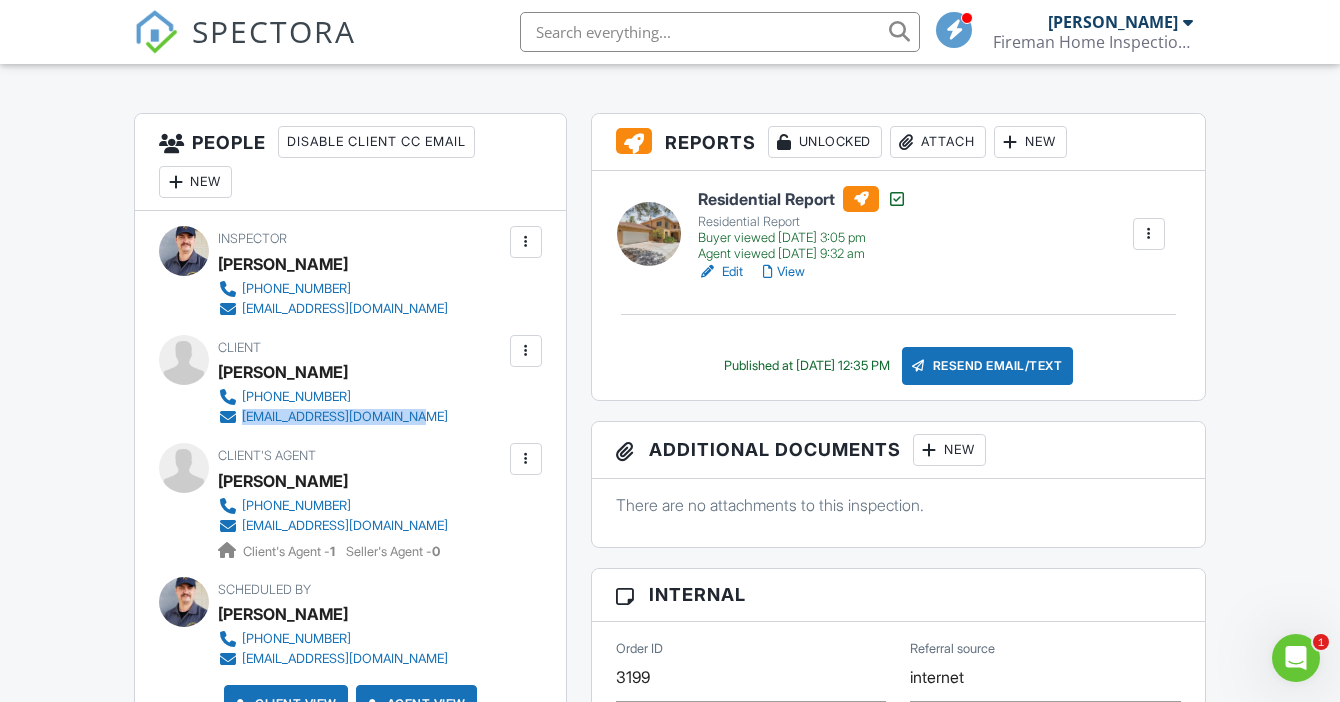 scroll, scrollTop: 490, scrollLeft: 0, axis: vertical 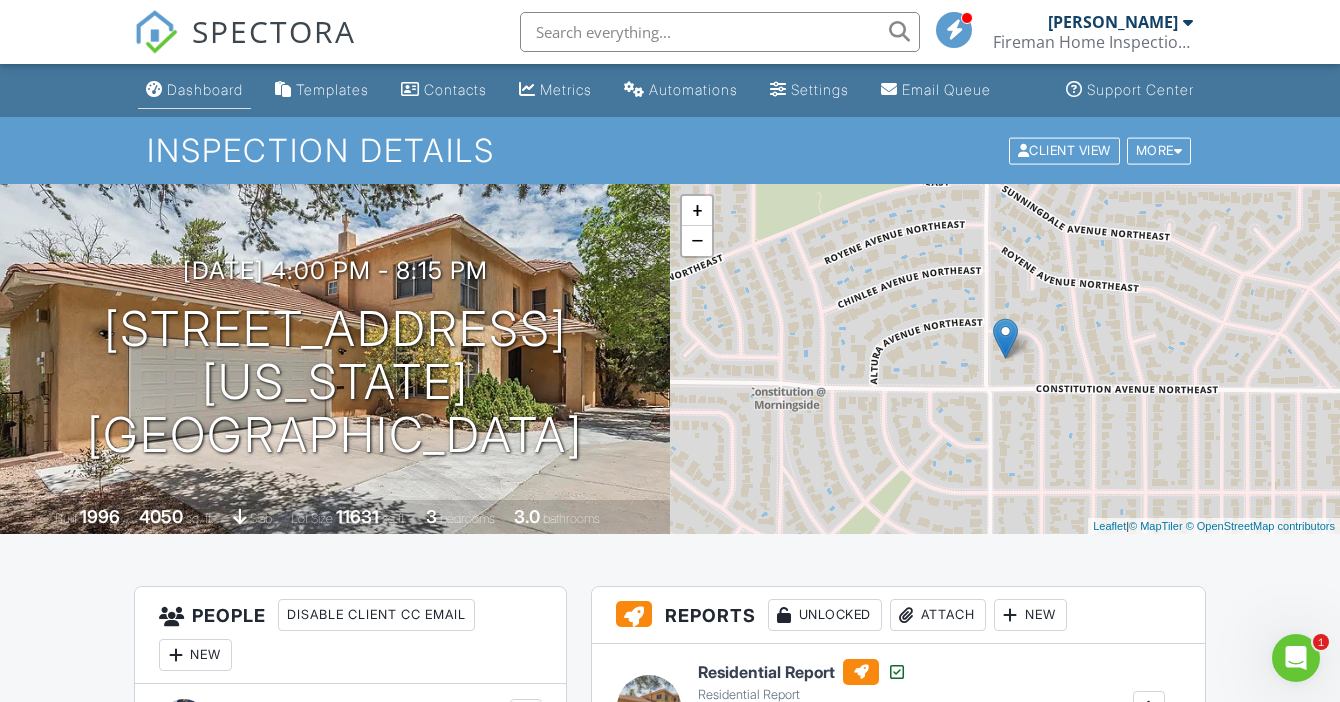 click on "Dashboard" at bounding box center (205, 89) 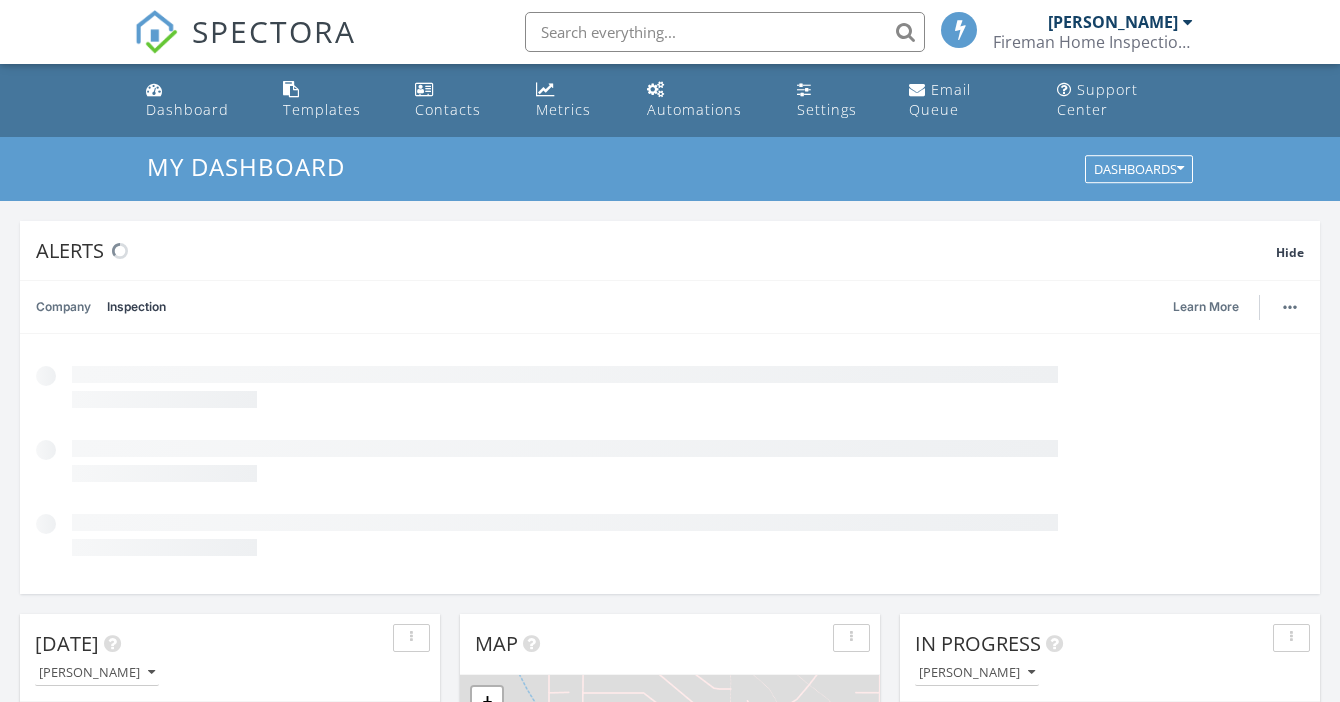 scroll, scrollTop: 0, scrollLeft: 0, axis: both 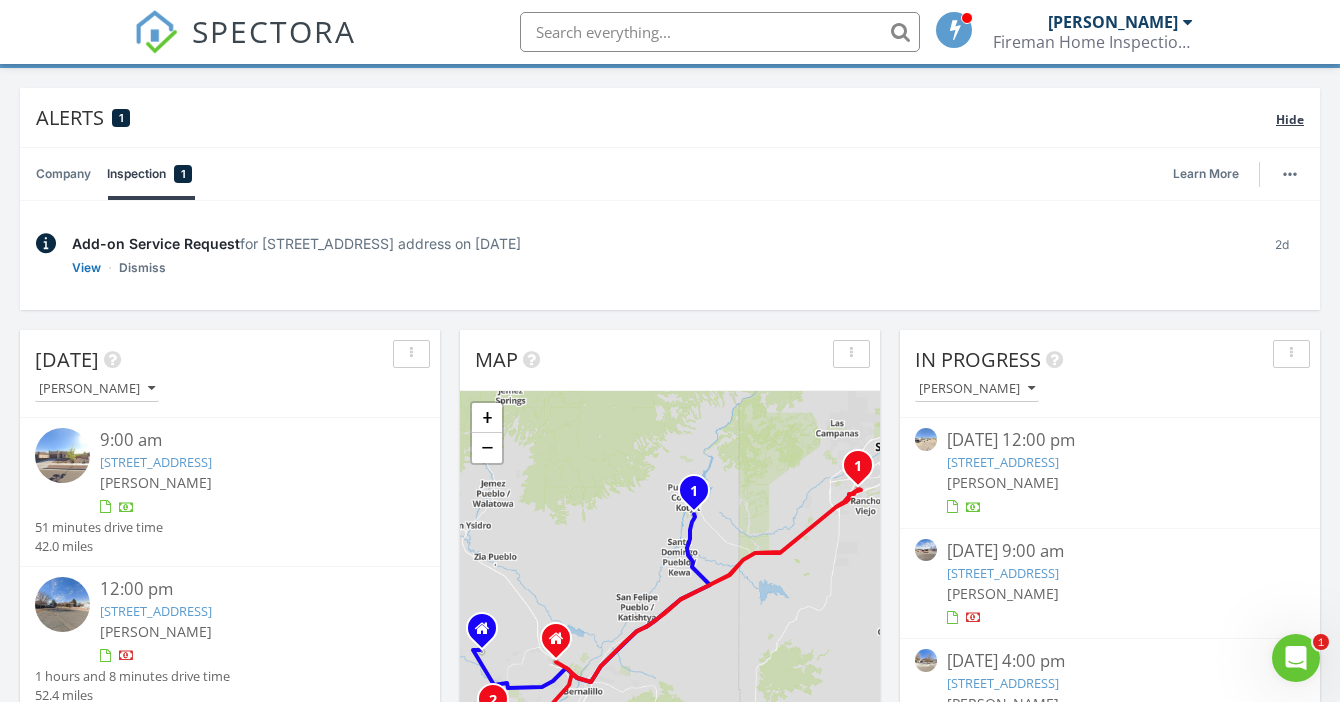 click on "Hide" at bounding box center (1290, 119) 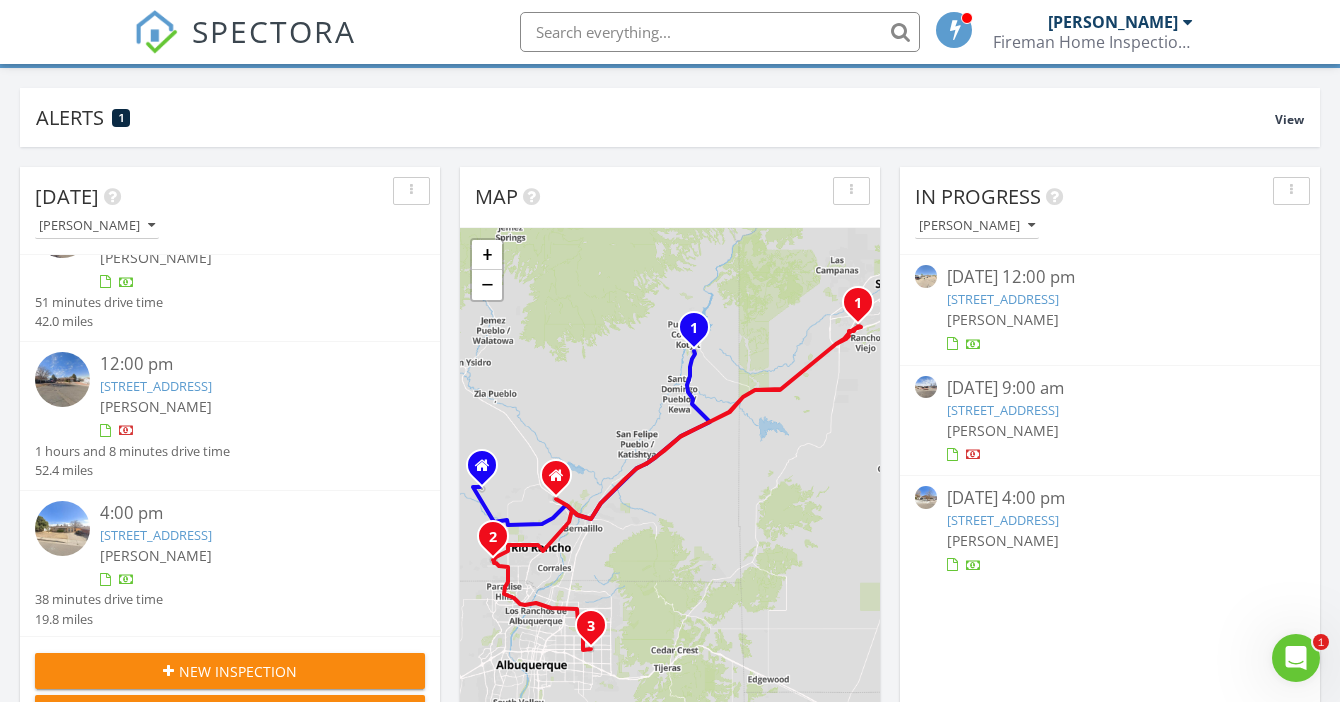 scroll, scrollTop: 59, scrollLeft: 0, axis: vertical 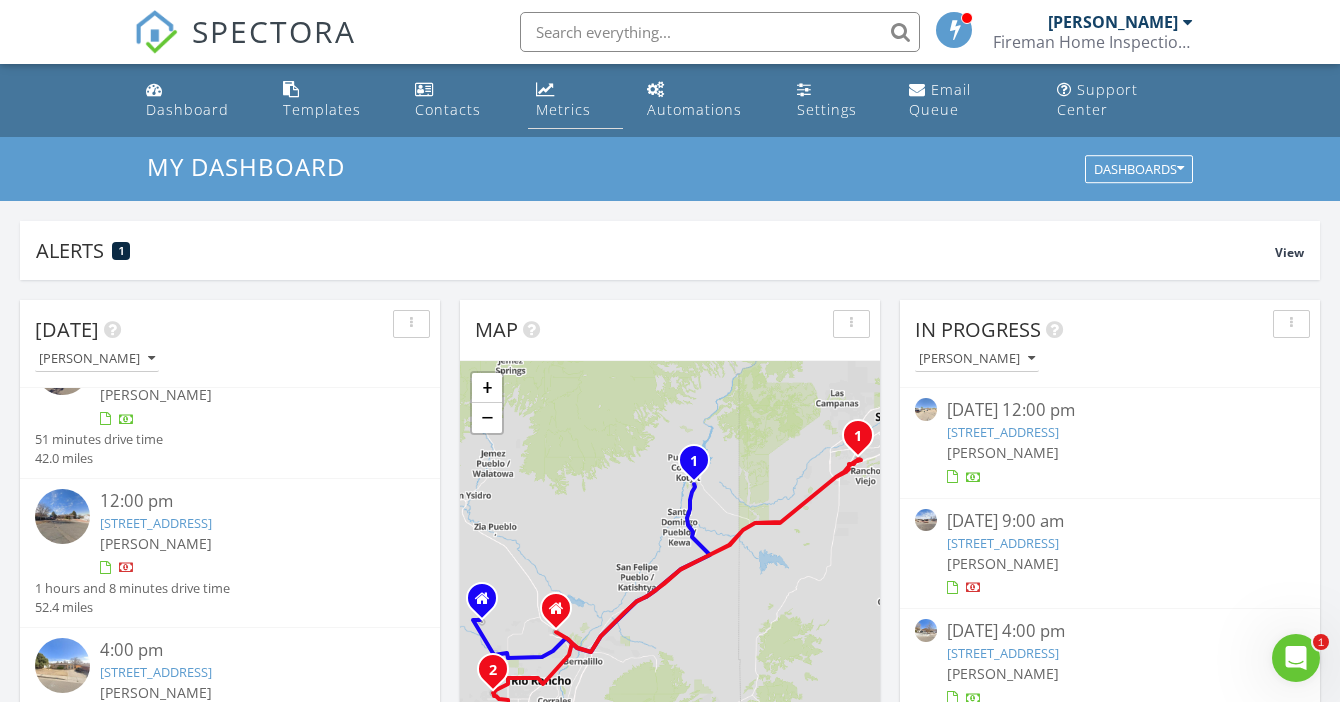 click on "Metrics" at bounding box center [563, 109] 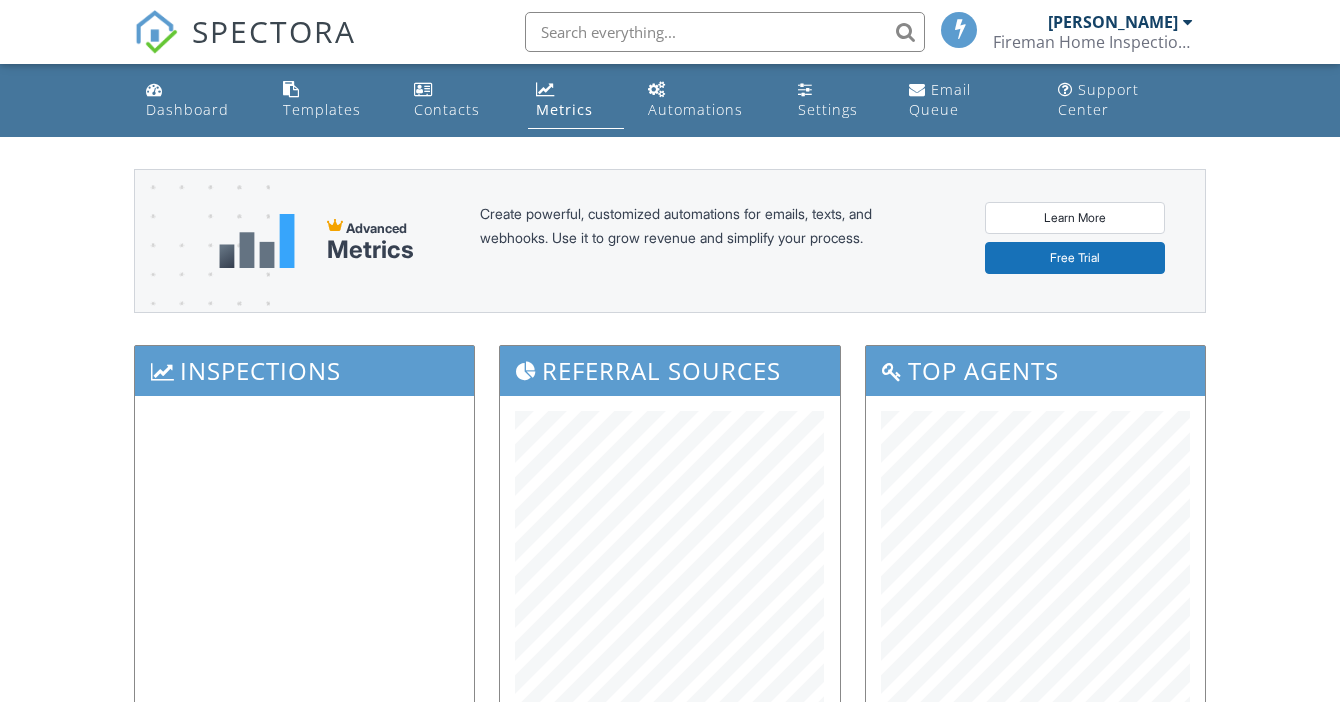 scroll, scrollTop: 0, scrollLeft: 0, axis: both 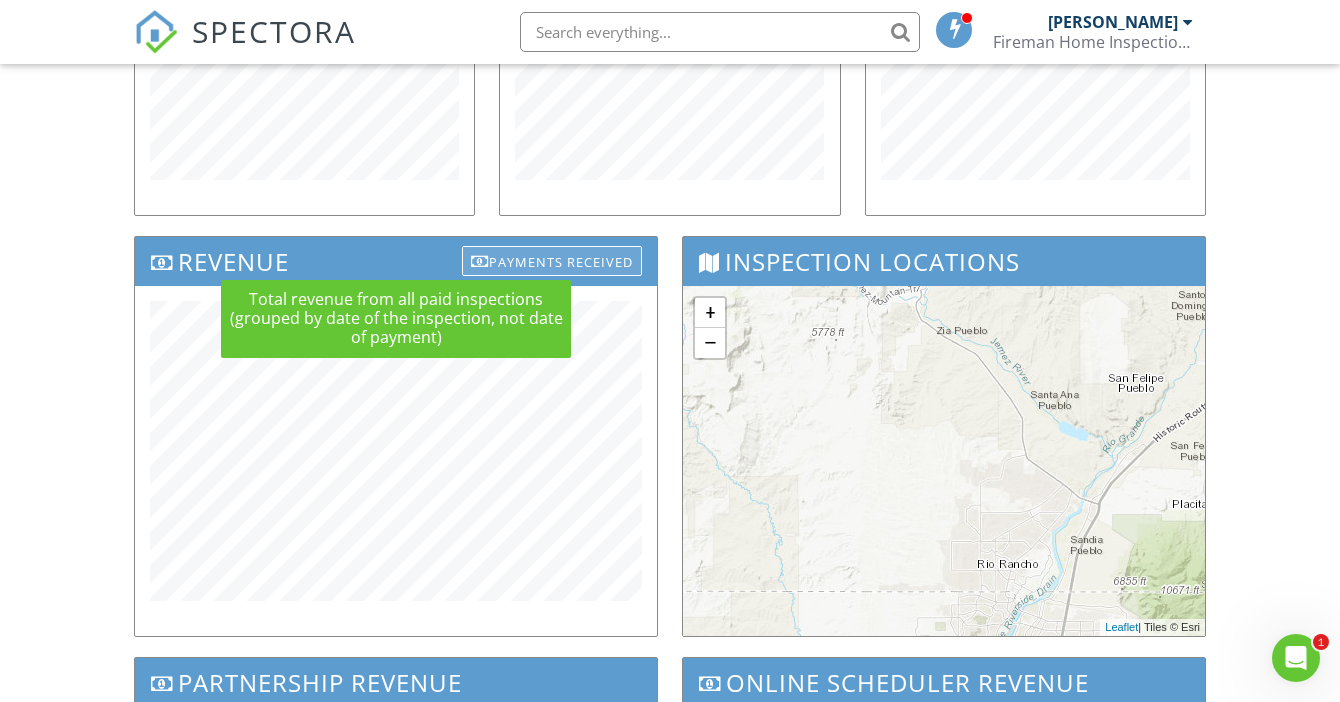 click on "Payments Received" at bounding box center (552, 261) 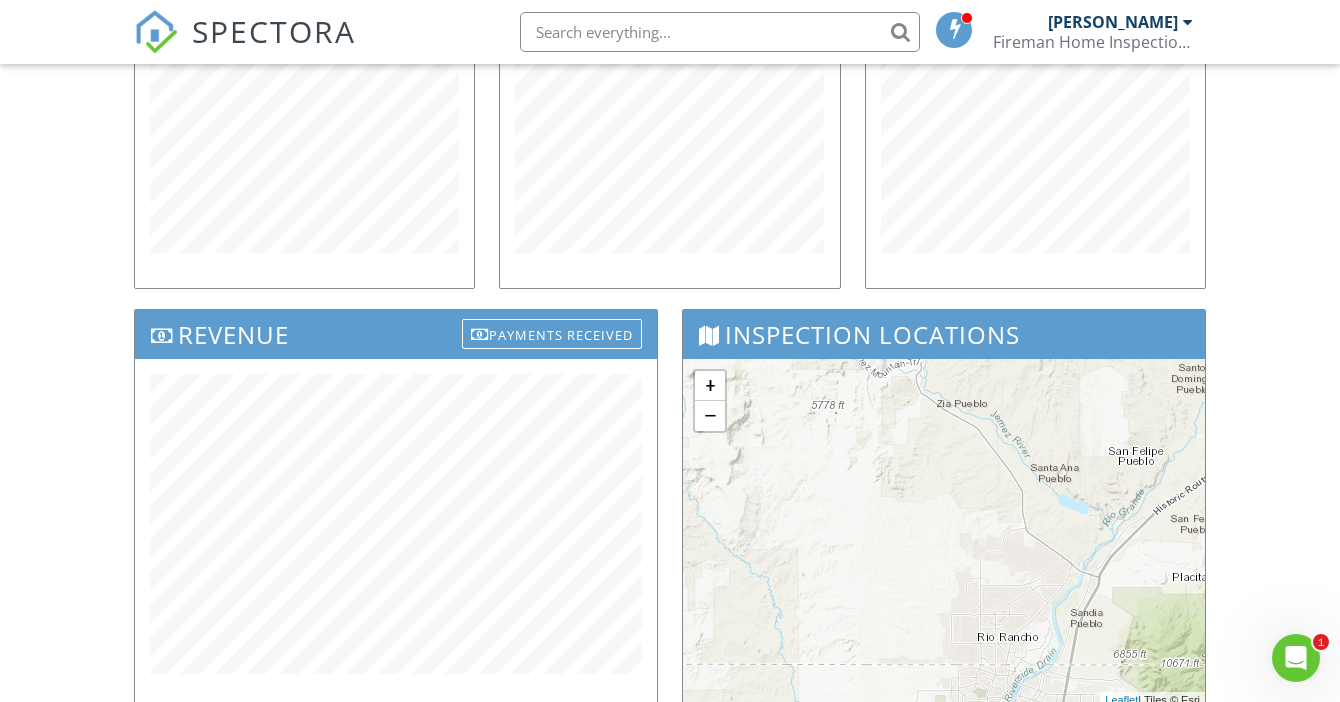 scroll, scrollTop: 464, scrollLeft: 0, axis: vertical 